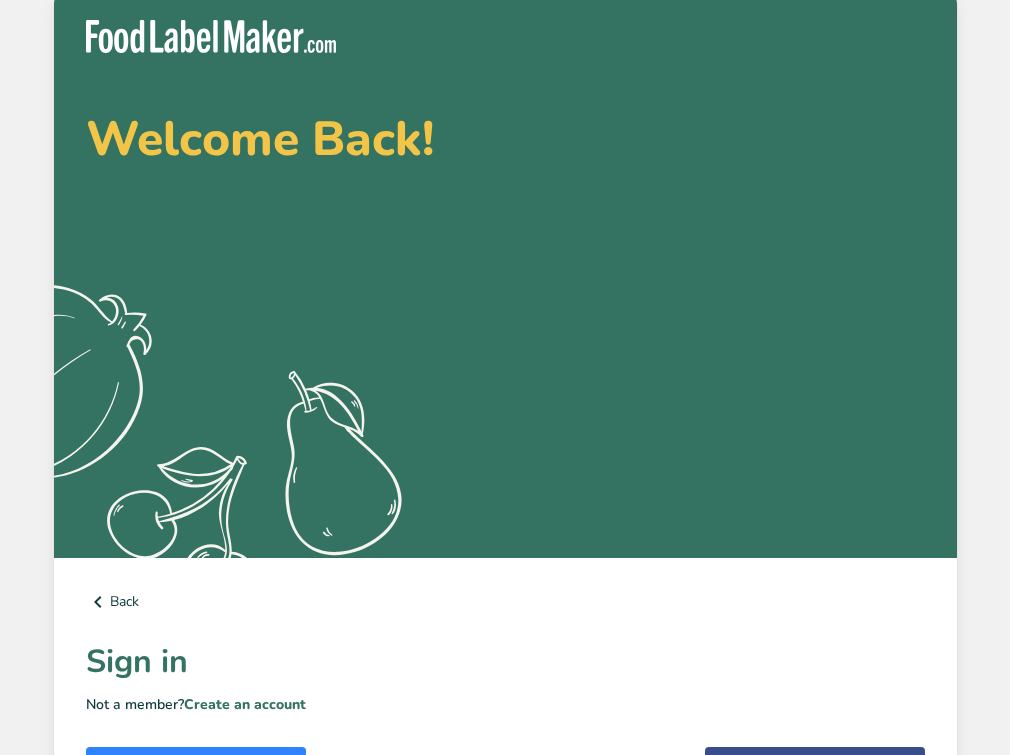 scroll, scrollTop: 0, scrollLeft: 0, axis: both 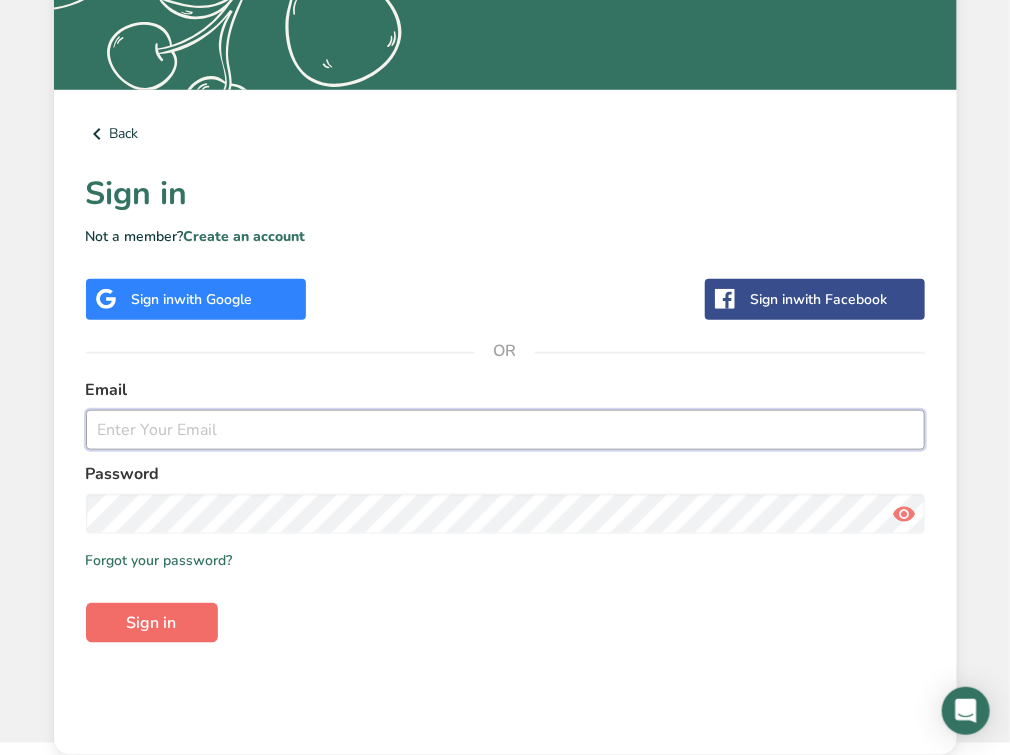 type on "[EMAIL_ADDRESS][DOMAIN_NAME]" 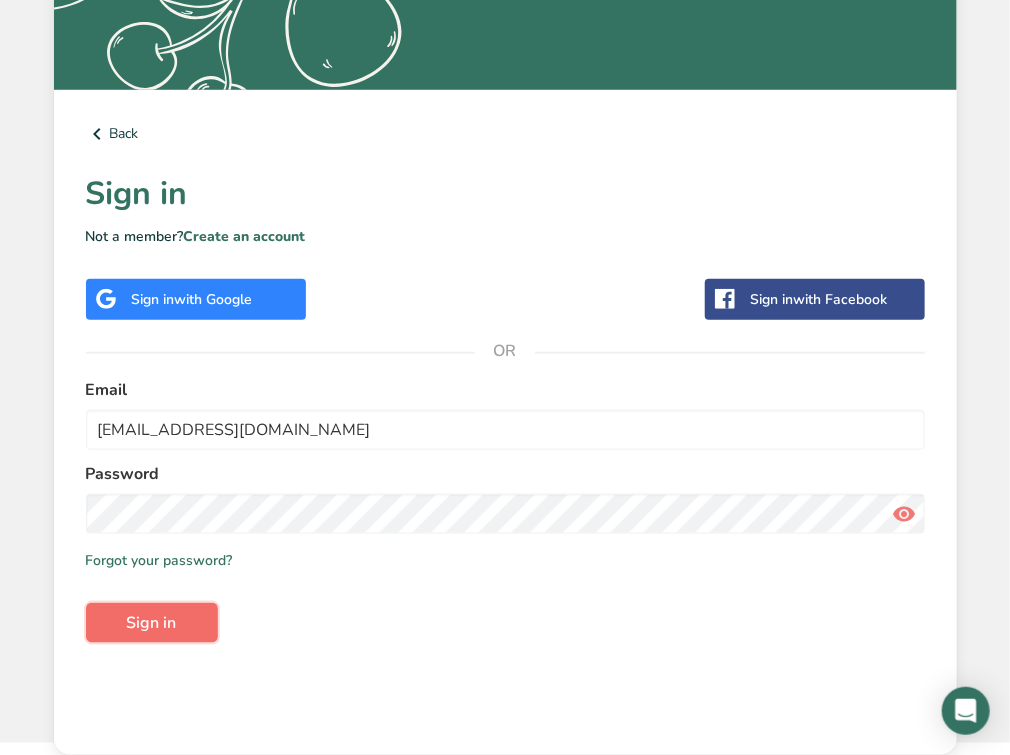 click on "Sign in" at bounding box center [152, 623] 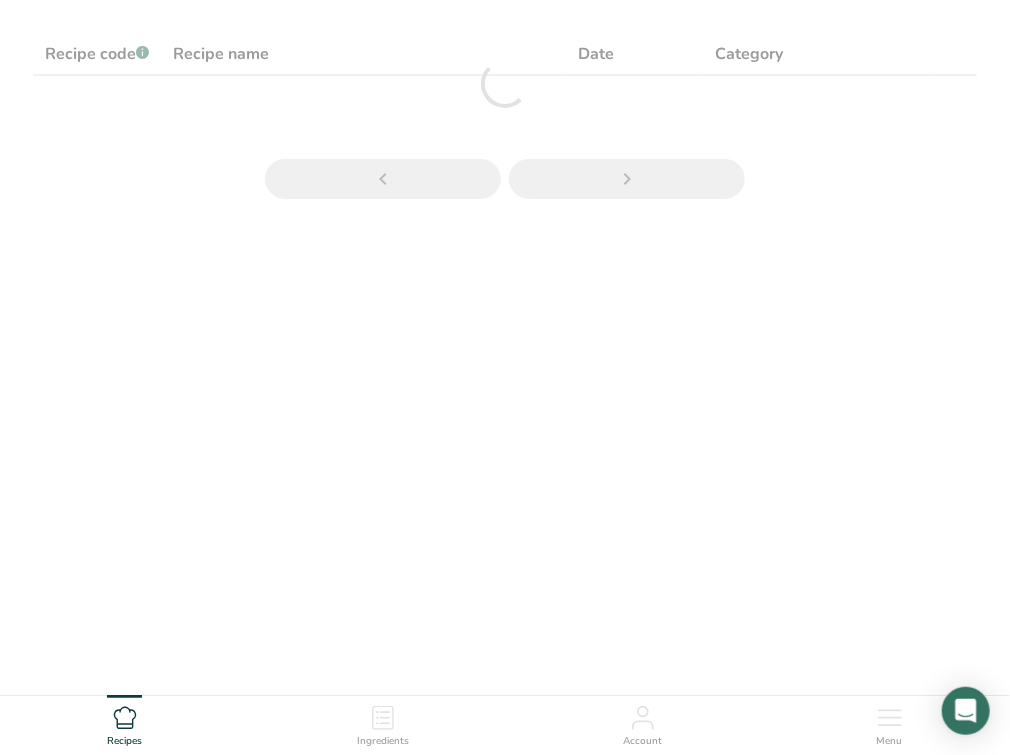 scroll, scrollTop: 0, scrollLeft: 0, axis: both 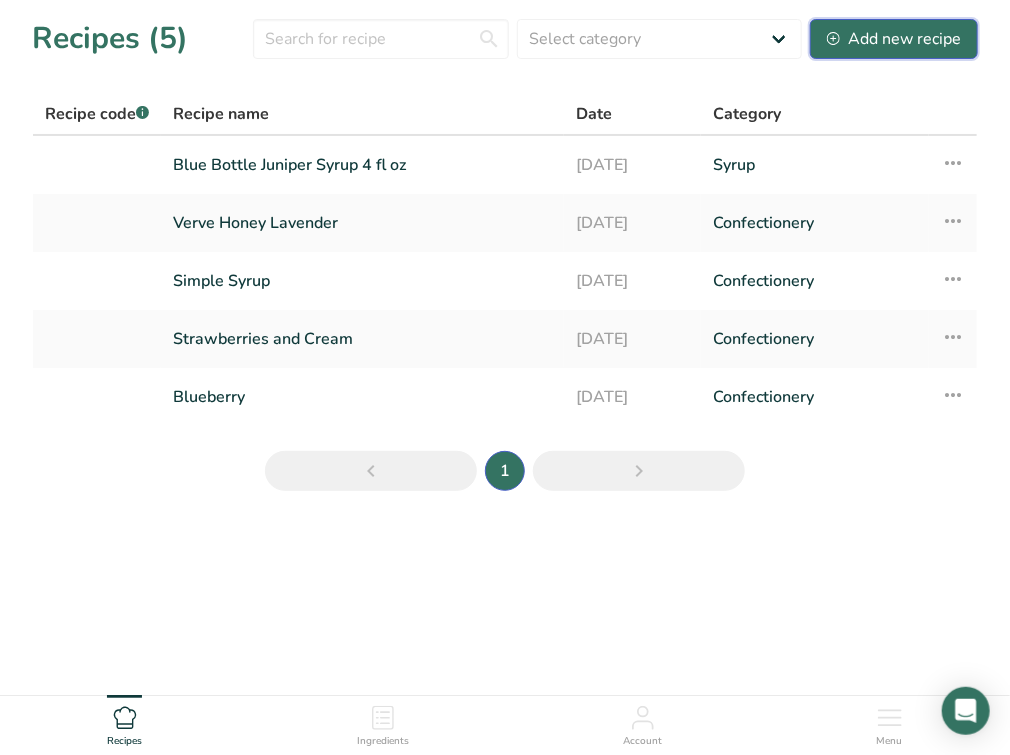 click on "Add new recipe" at bounding box center (894, 39) 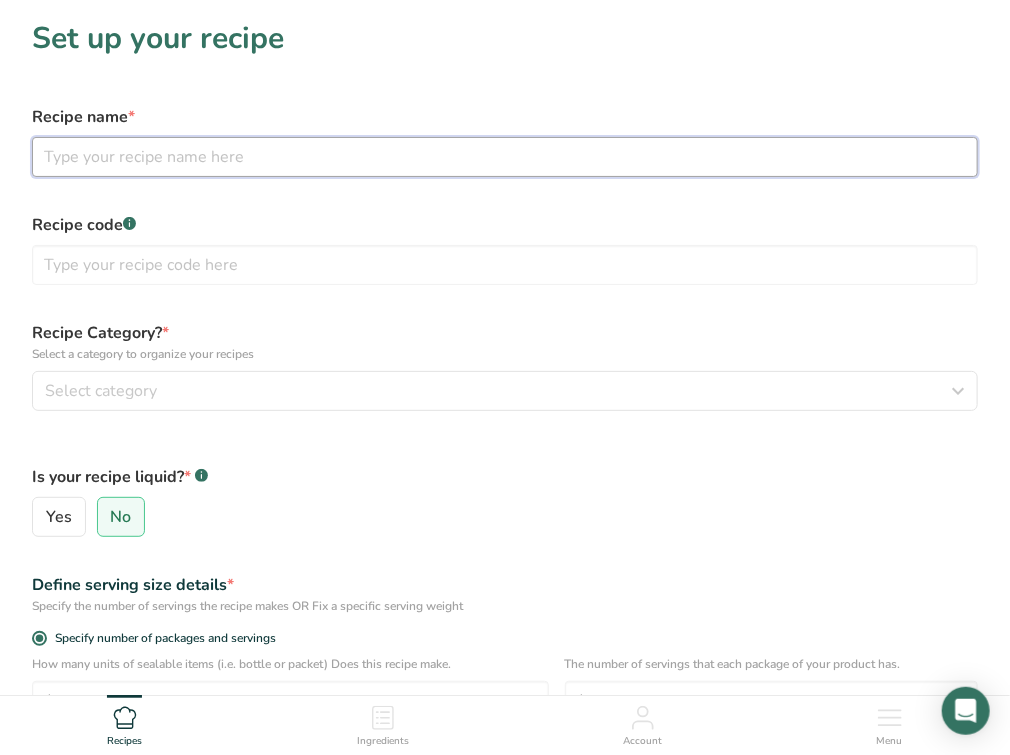 click at bounding box center (505, 157) 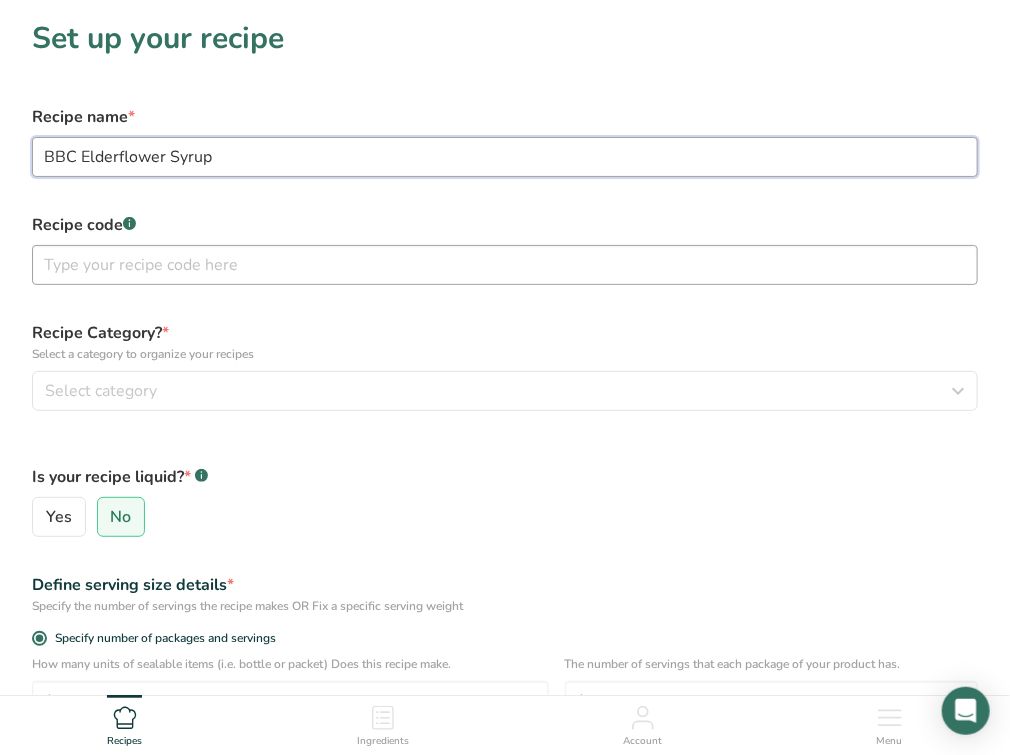 type on "BBC Elderflower Syrup" 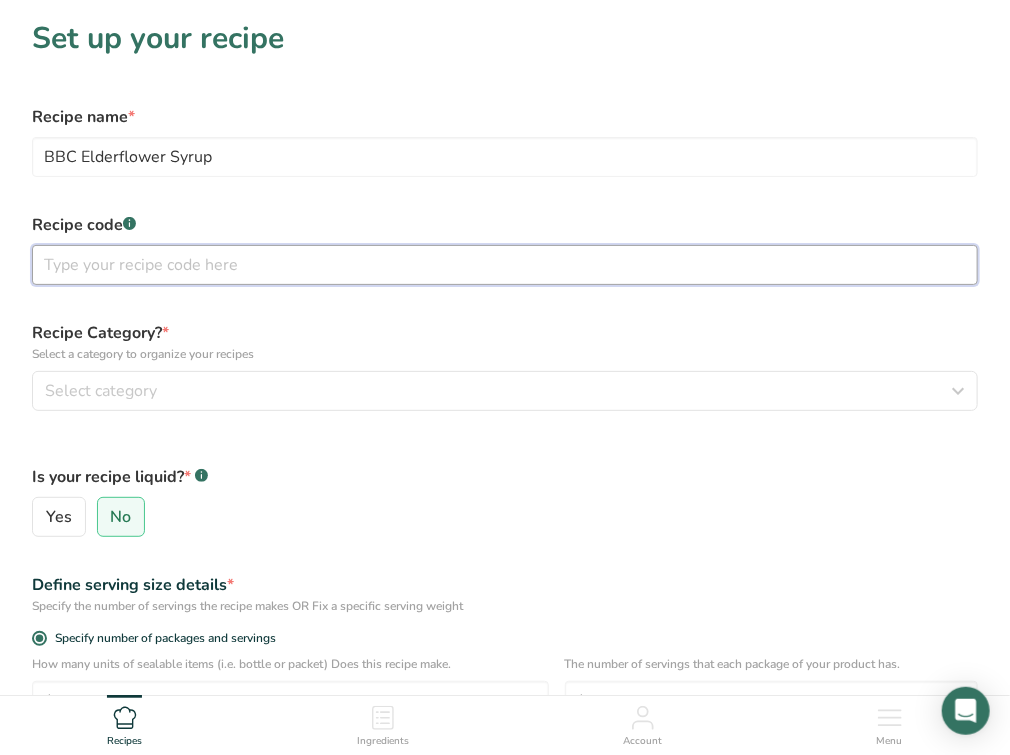 click at bounding box center [505, 265] 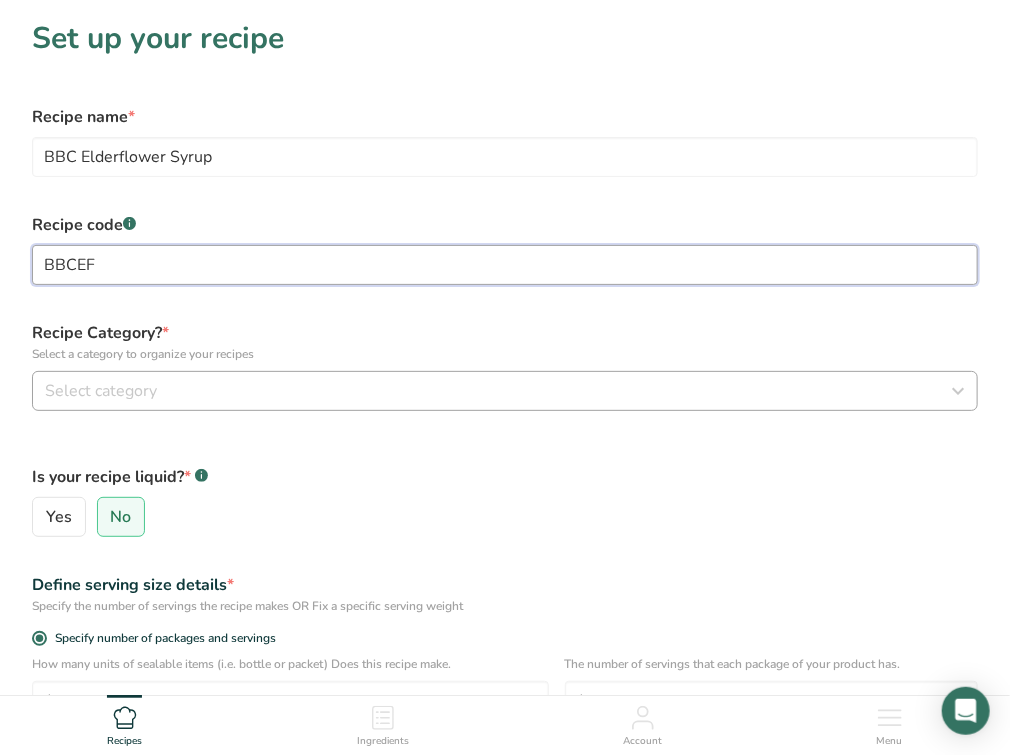 type on "BBCEF" 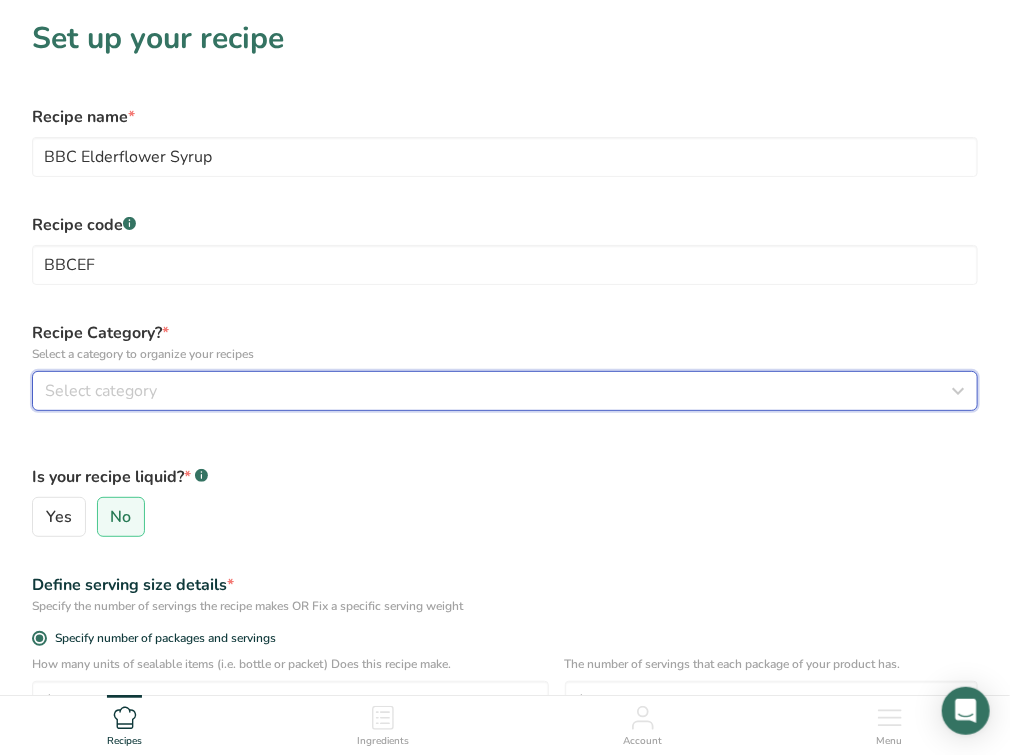 click on "Select category" at bounding box center (101, 391) 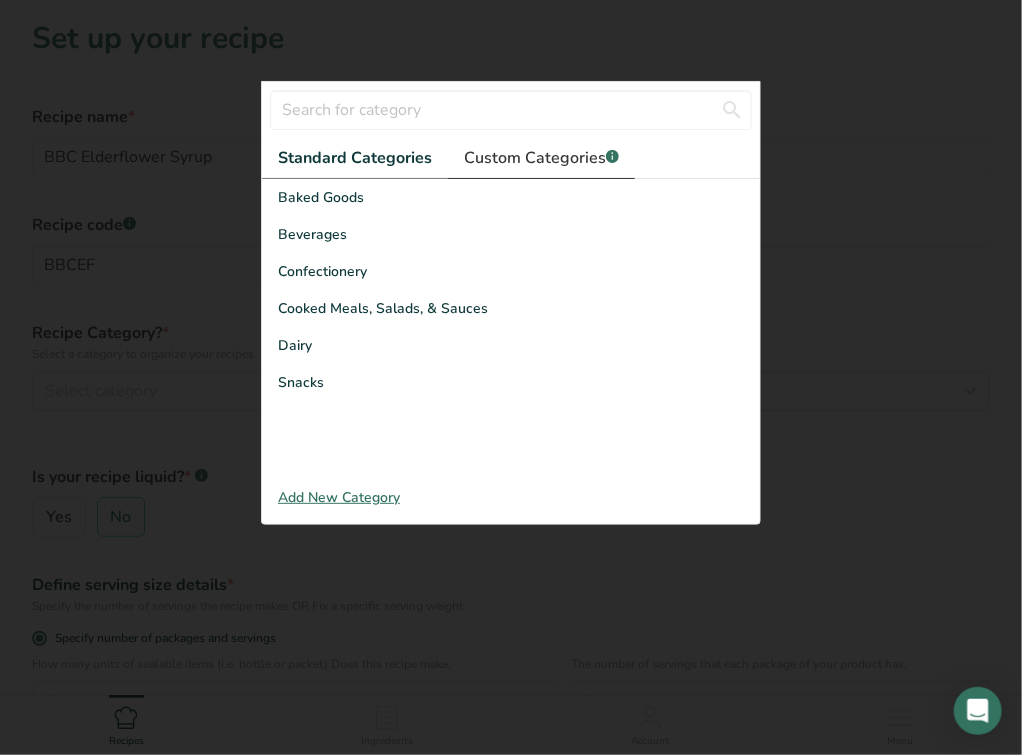 click on "Custom Categories
.a-a{fill:#347362;}.b-a{fill:#fff;}" at bounding box center (541, 158) 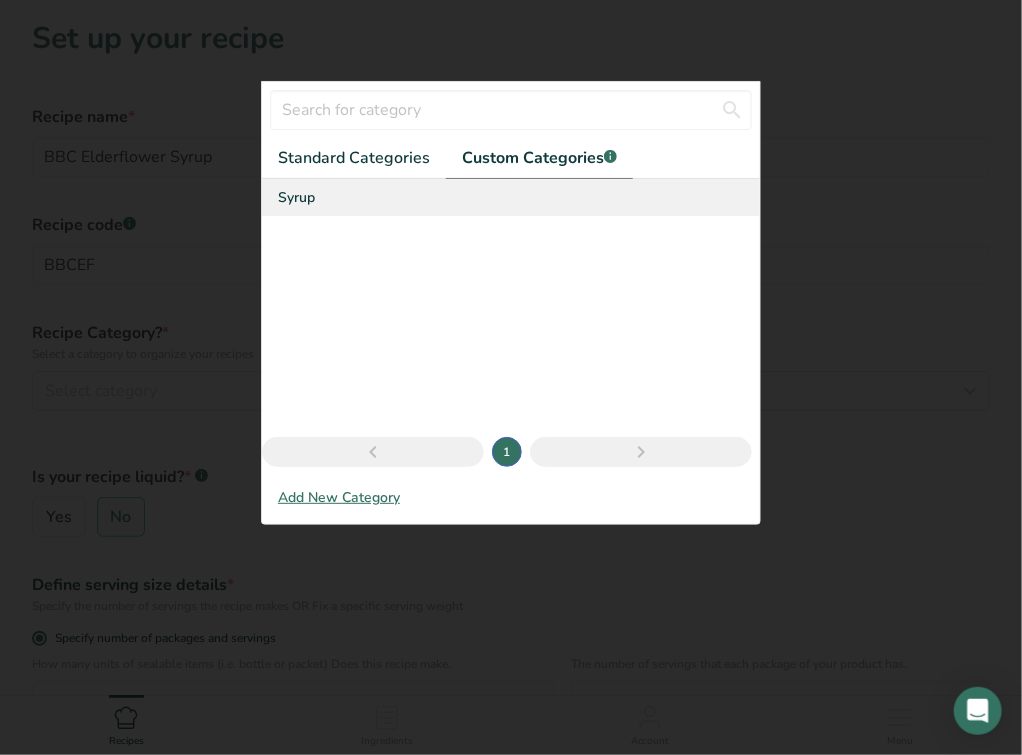 click on "Syrup" at bounding box center [511, 197] 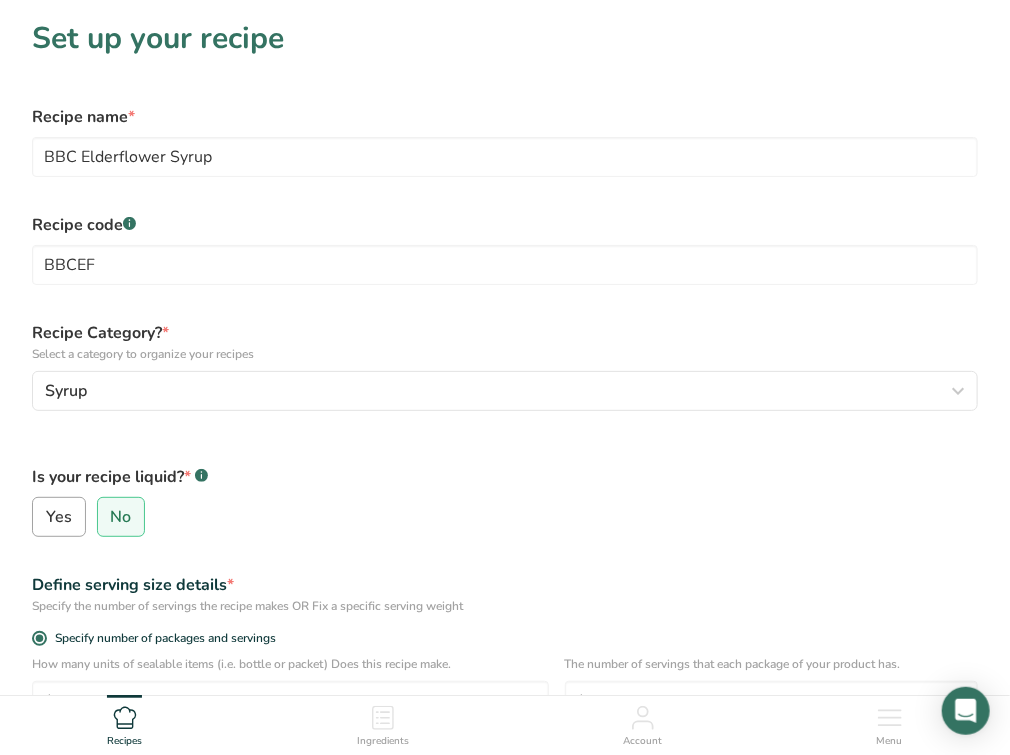 click on "Yes" at bounding box center (39, 517) 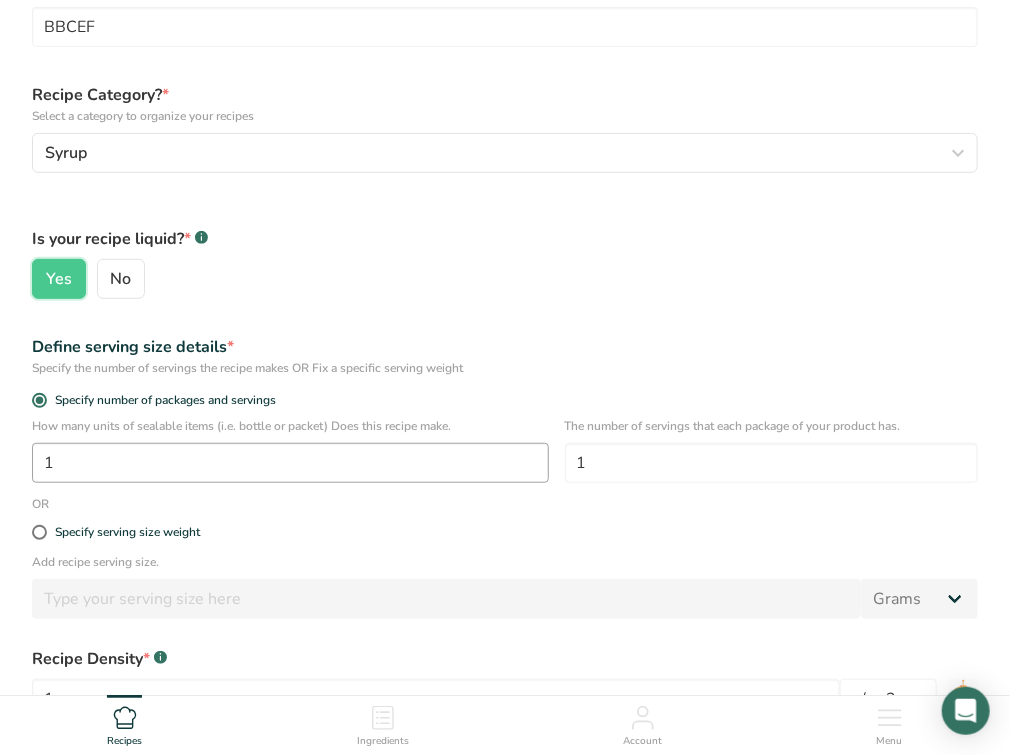 scroll, scrollTop: 240, scrollLeft: 0, axis: vertical 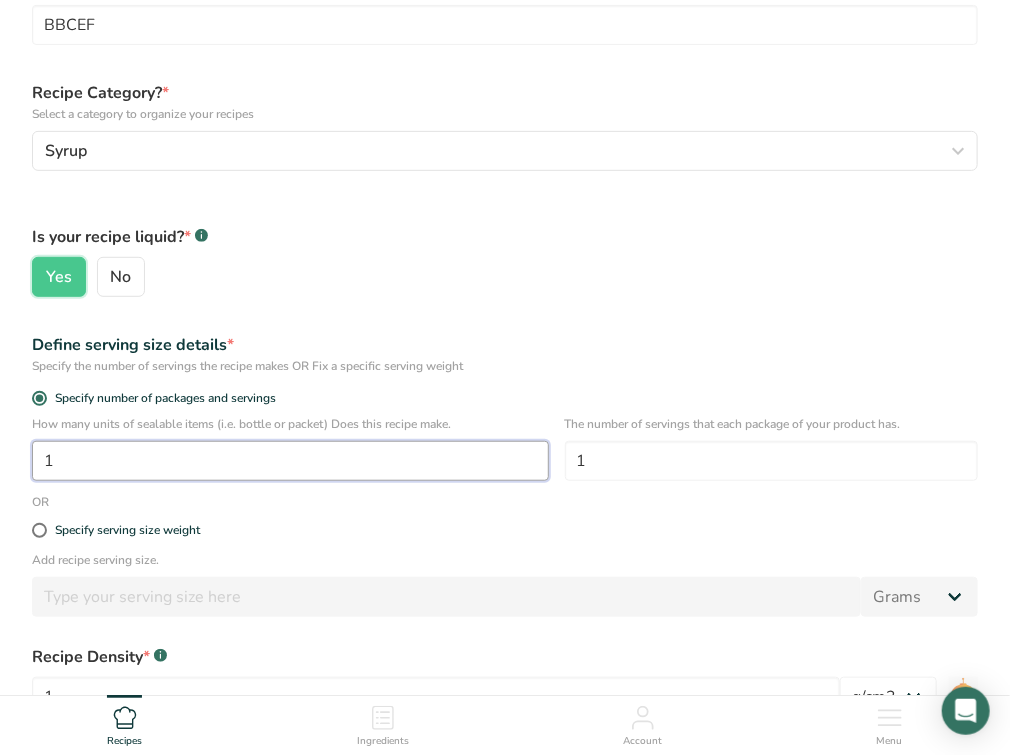 click on "1" at bounding box center (290, 461) 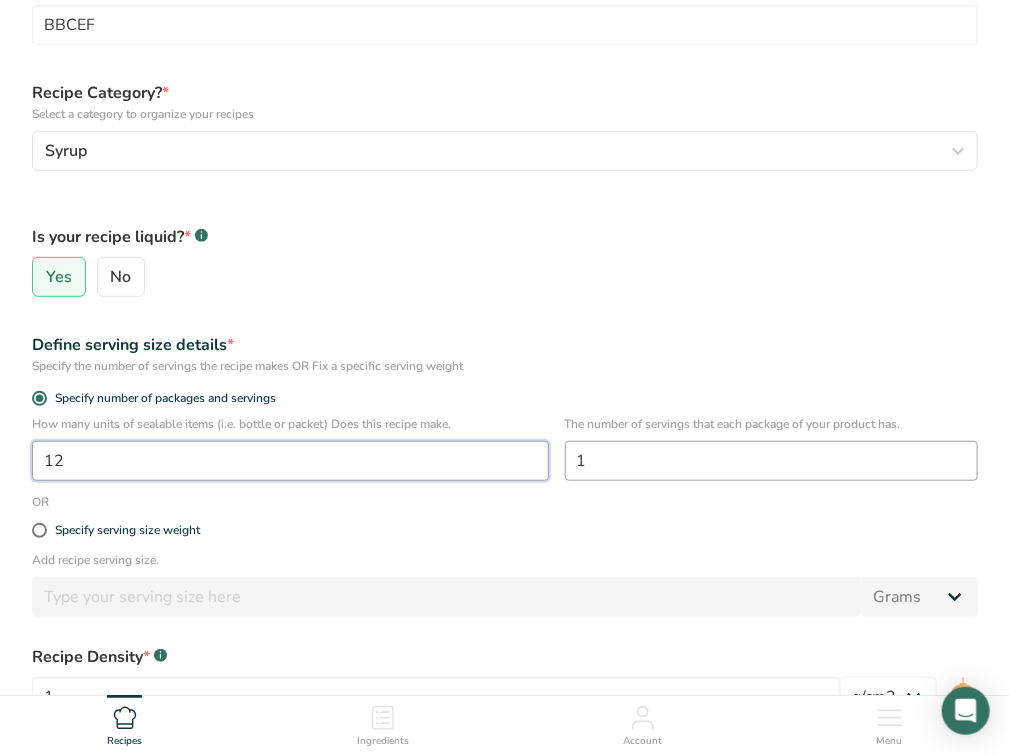 type on "12" 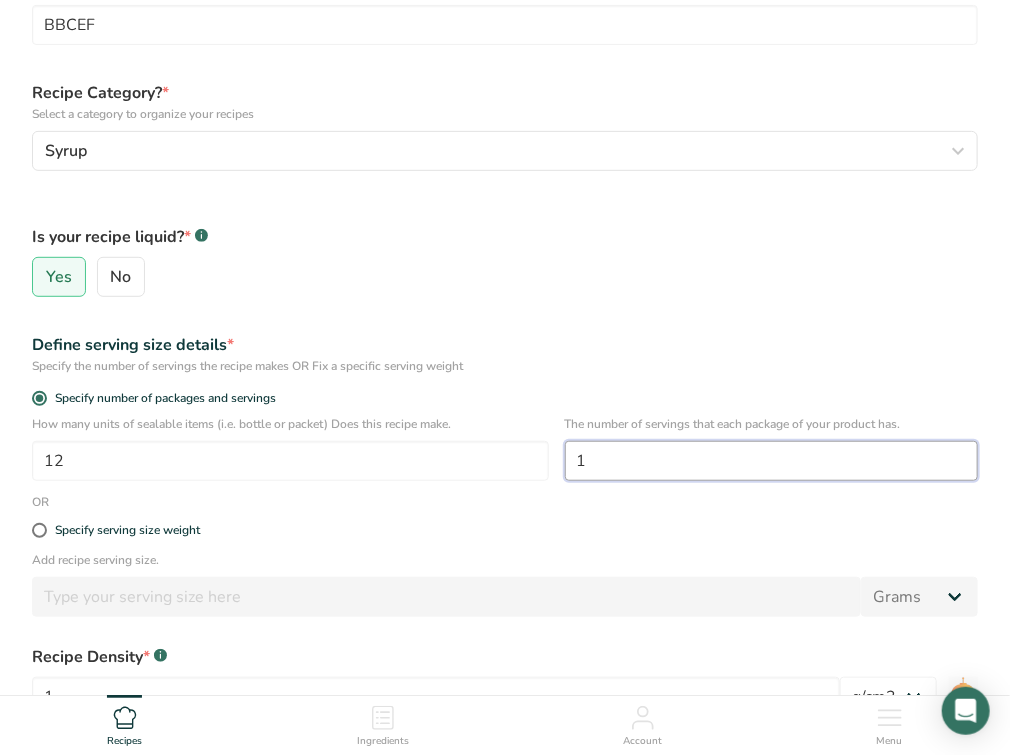 click on "1" at bounding box center (771, 461) 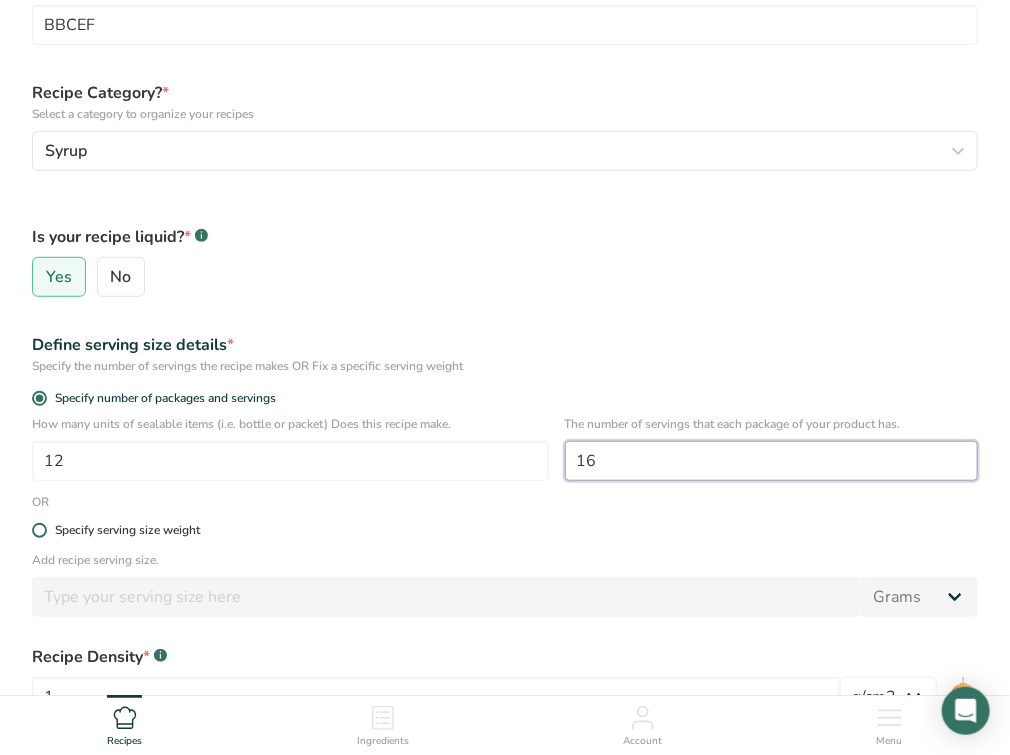 type on "16" 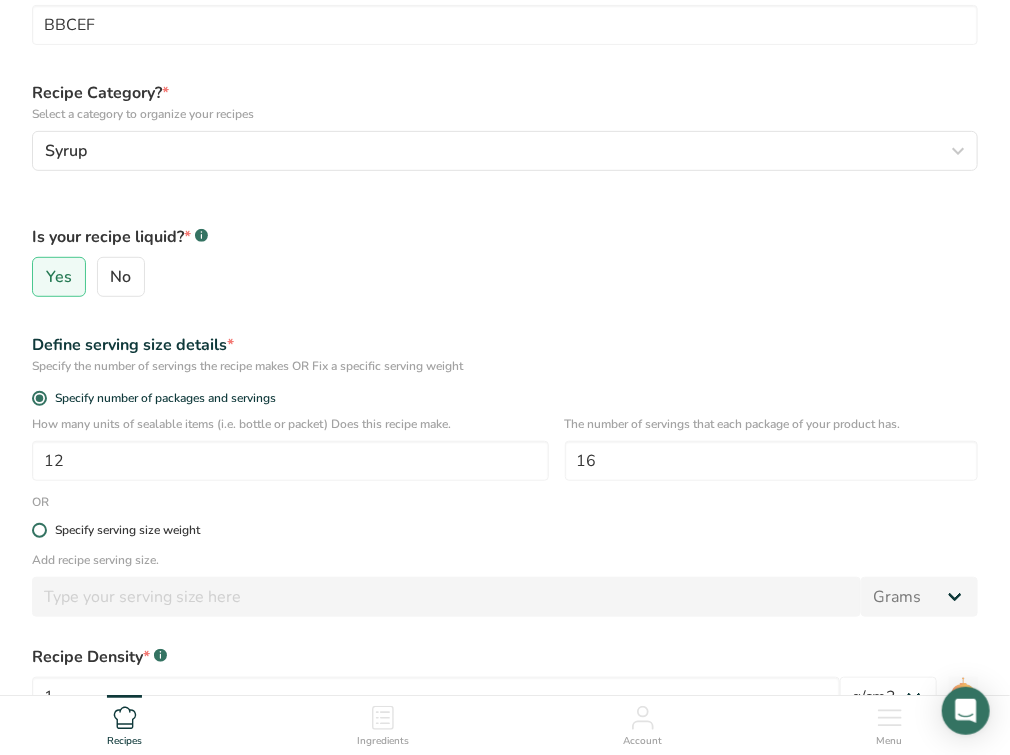 click at bounding box center (39, 530) 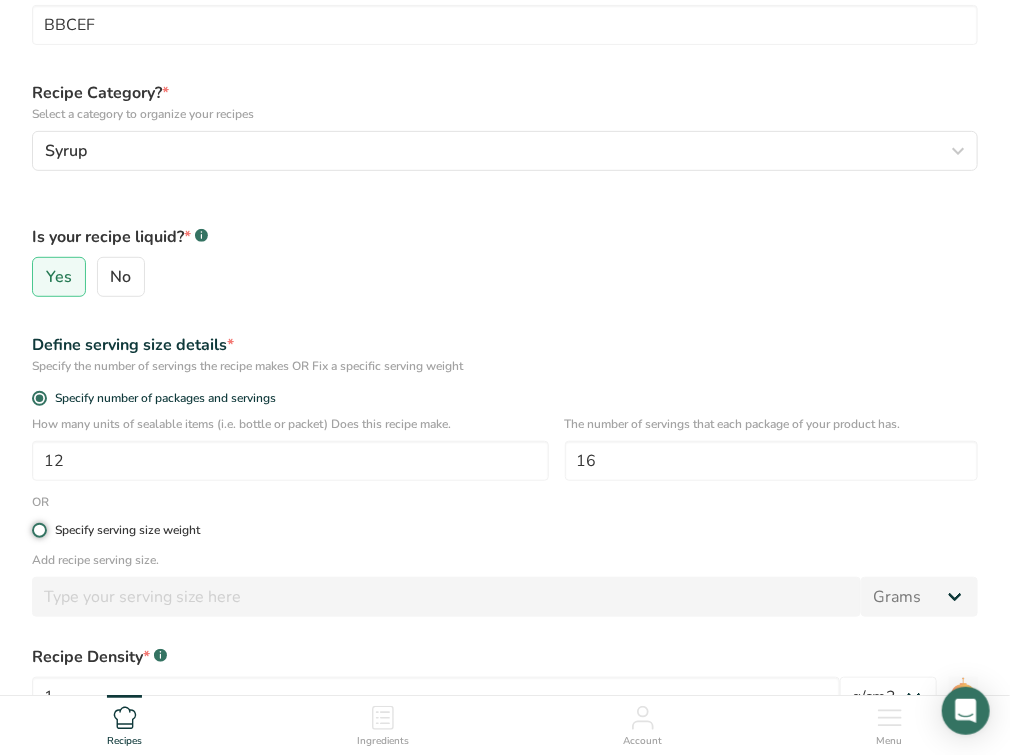 click on "Specify serving size weight" at bounding box center (38, 530) 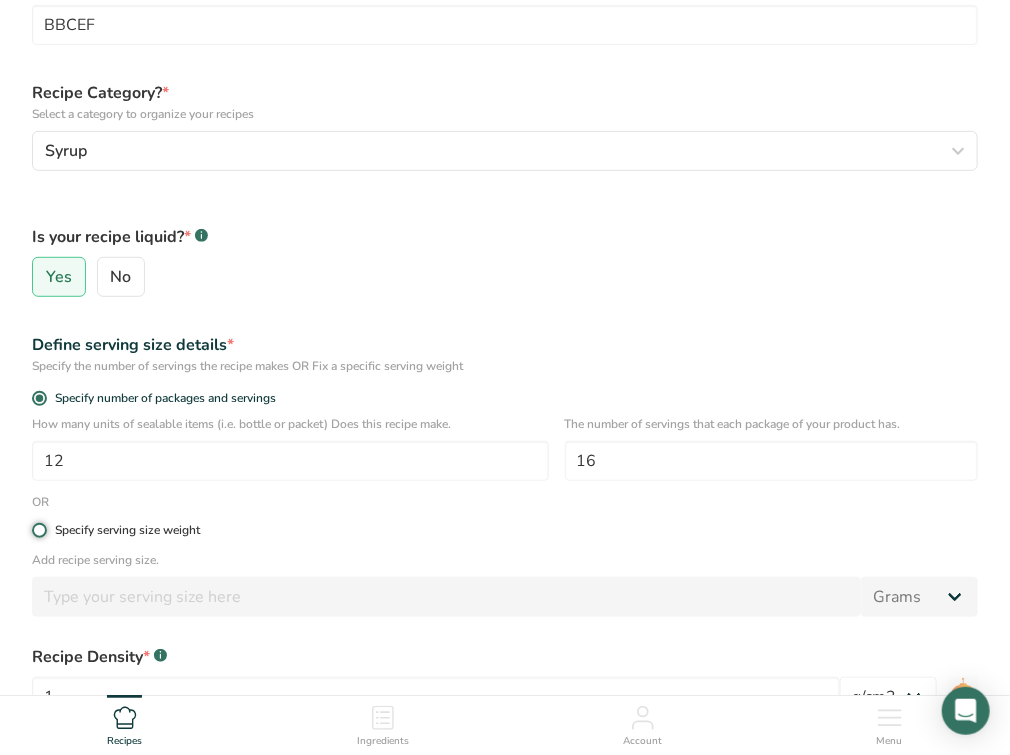 radio on "true" 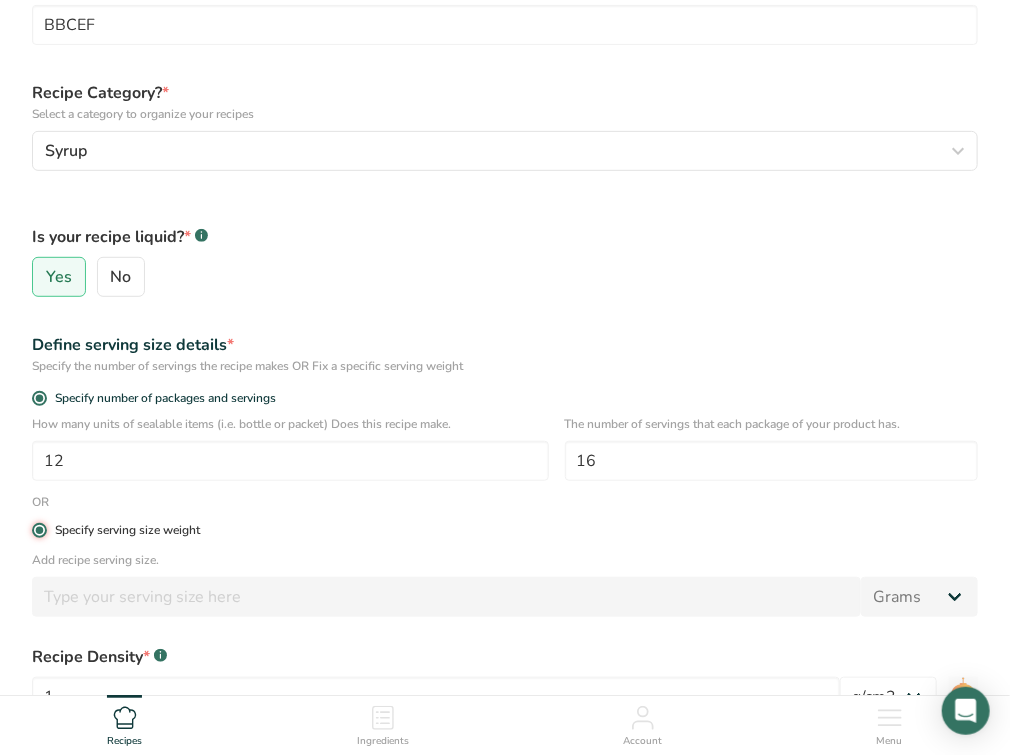 radio on "false" 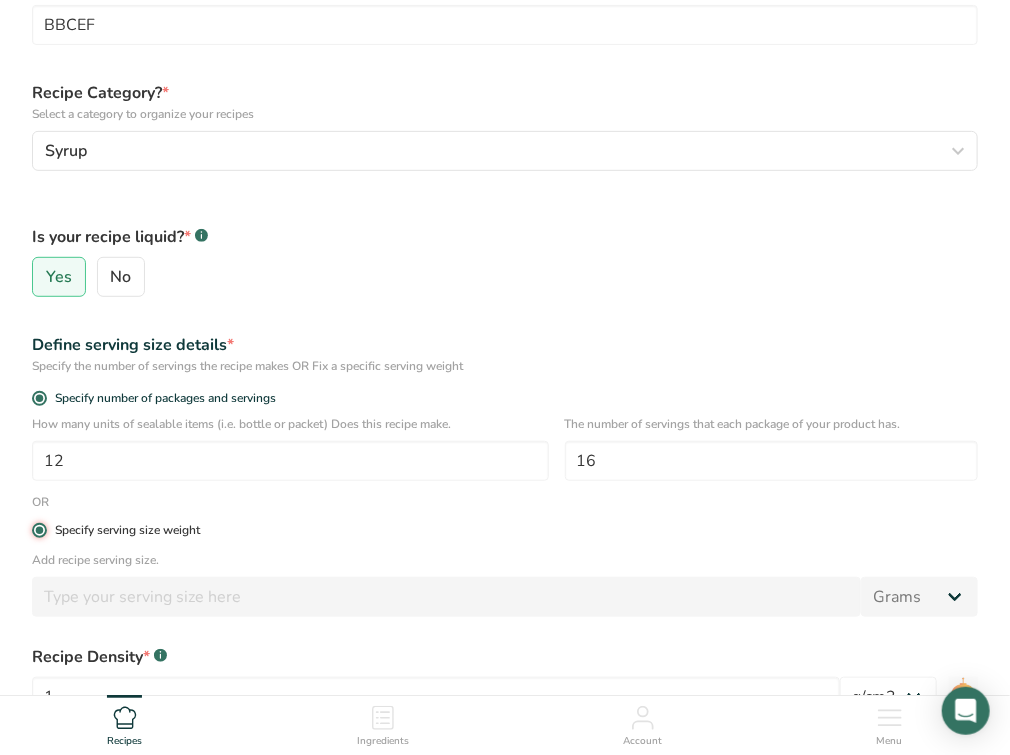 type 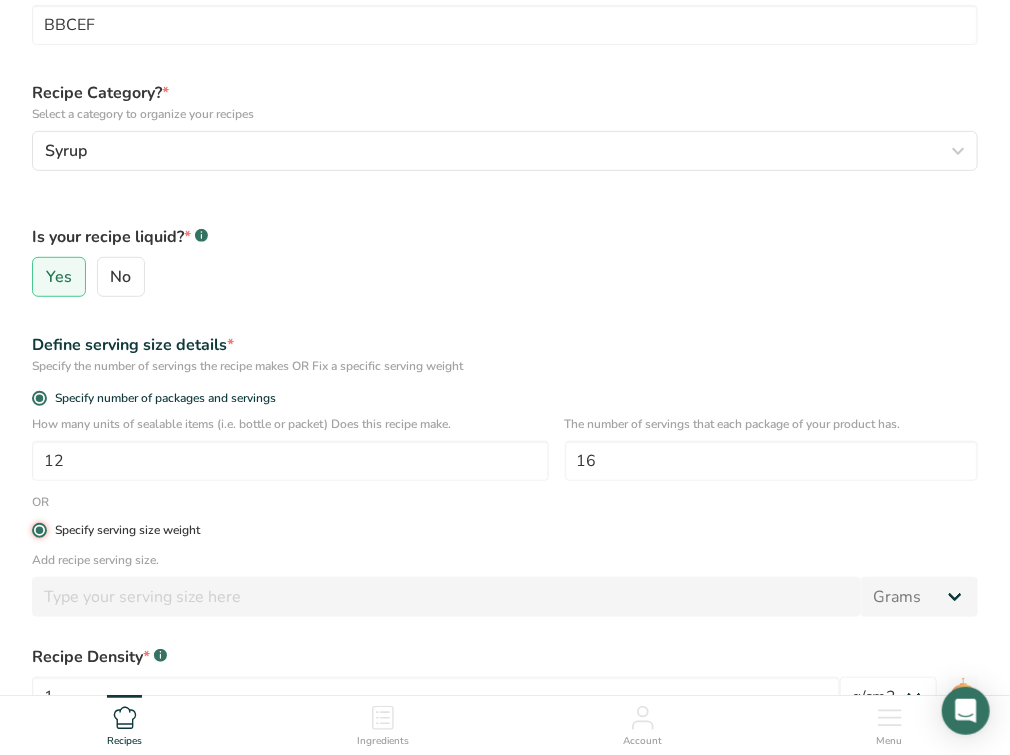 type 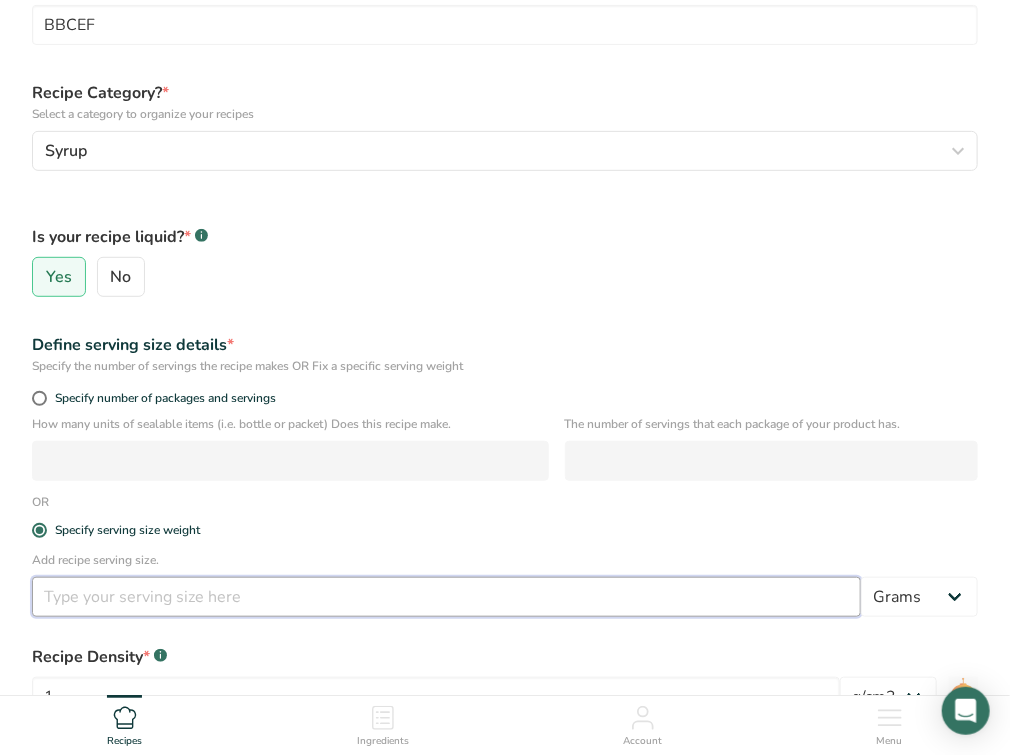 click at bounding box center (446, 597) 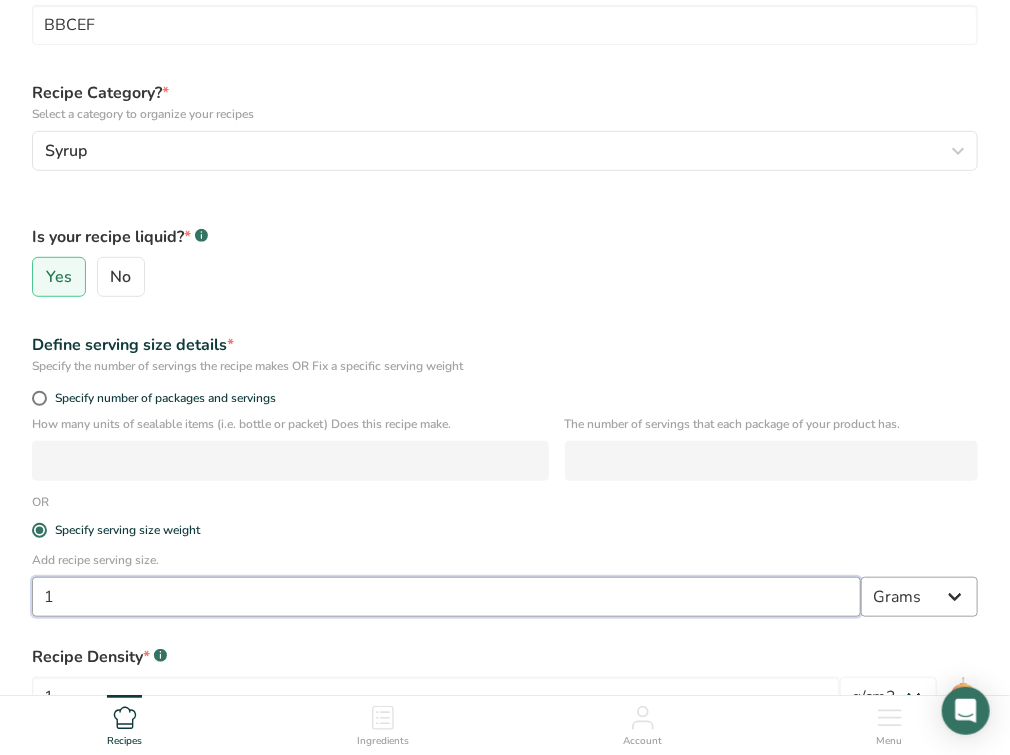 type on "1" 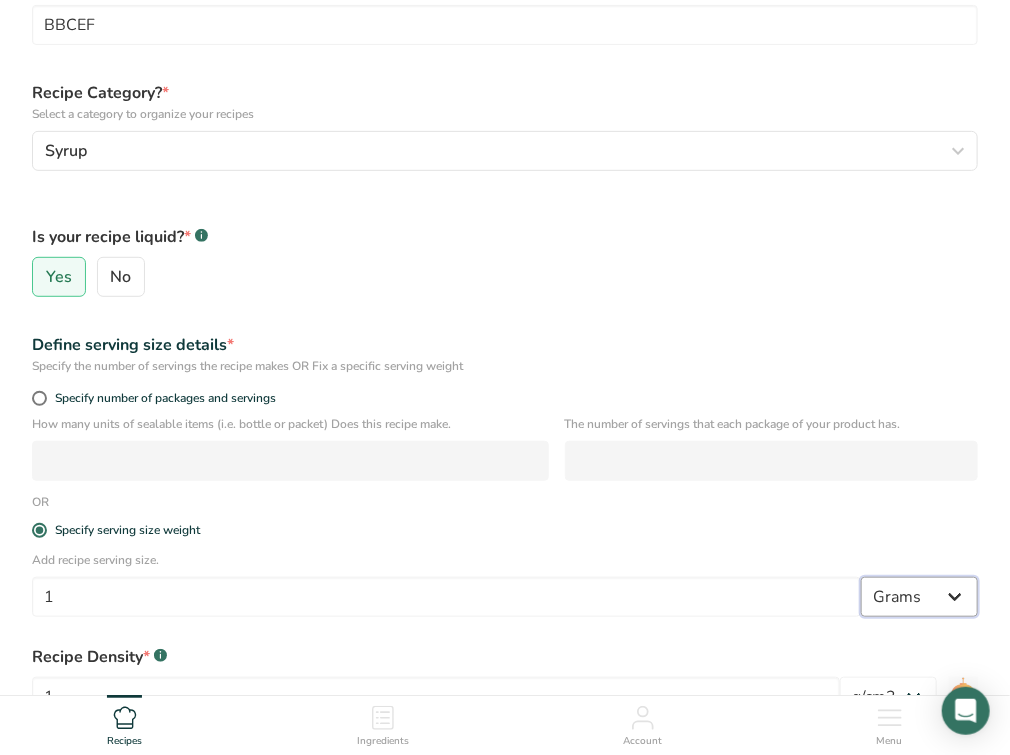 click on "Grams
kg
mg
mcg
lb
oz
l
mL
fl oz
tbsp
tsp
cup
qt
gallon" at bounding box center [919, 597] 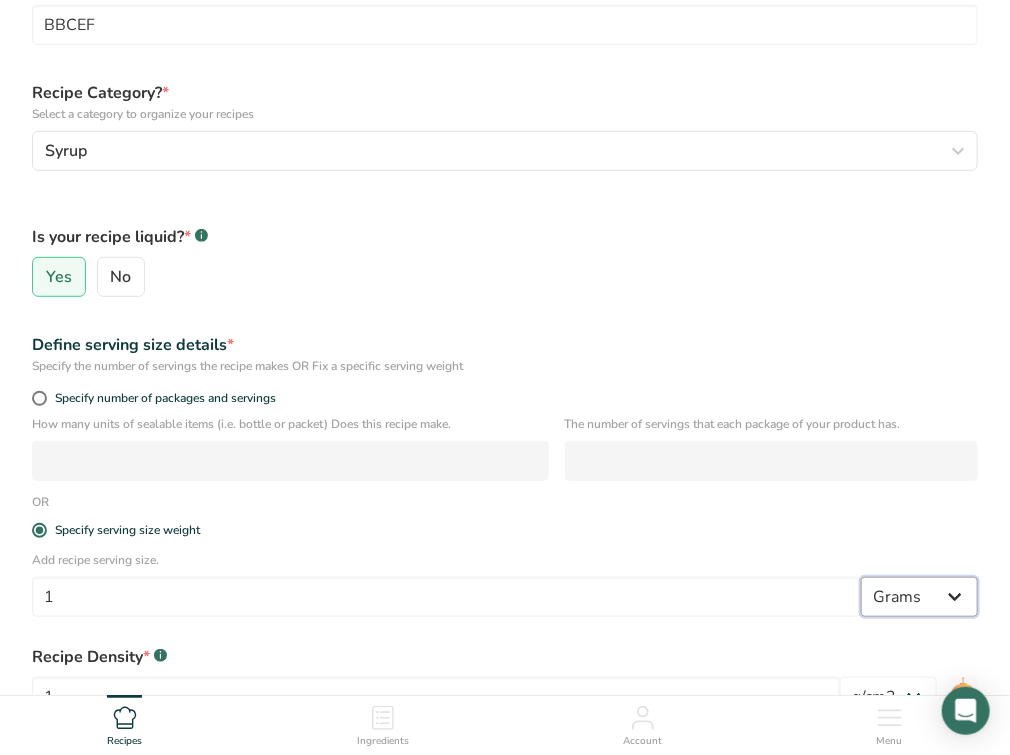 select on "18" 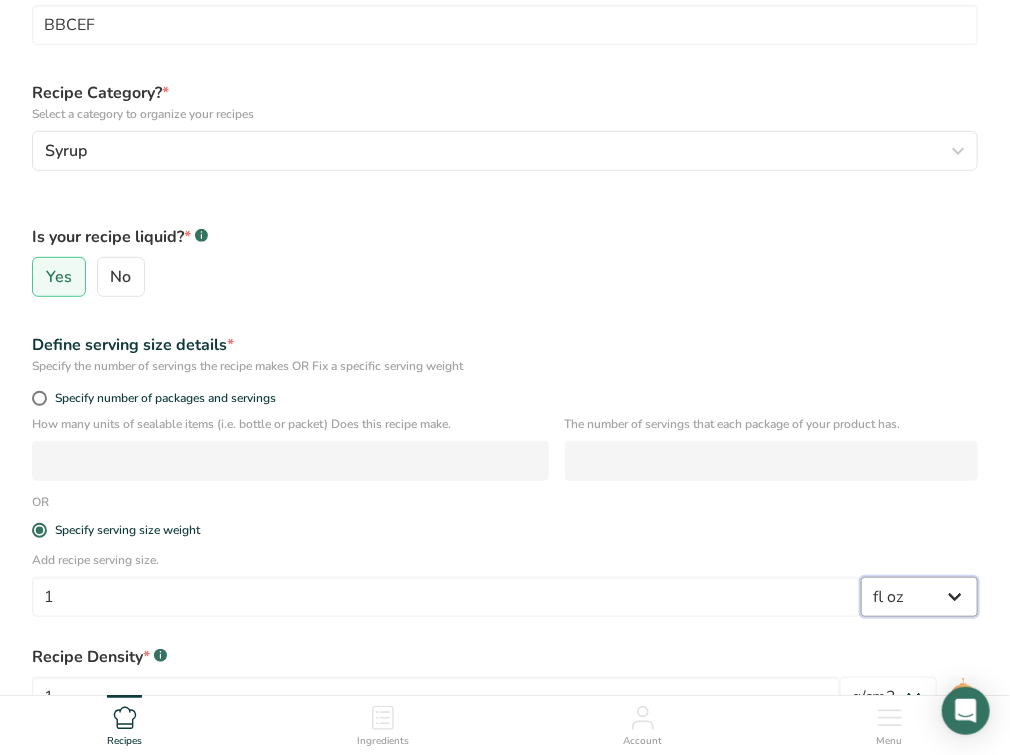 click on "Grams
kg
mg
mcg
lb
oz
l
mL
fl oz
tbsp
tsp
cup
qt
gallon" at bounding box center (919, 597) 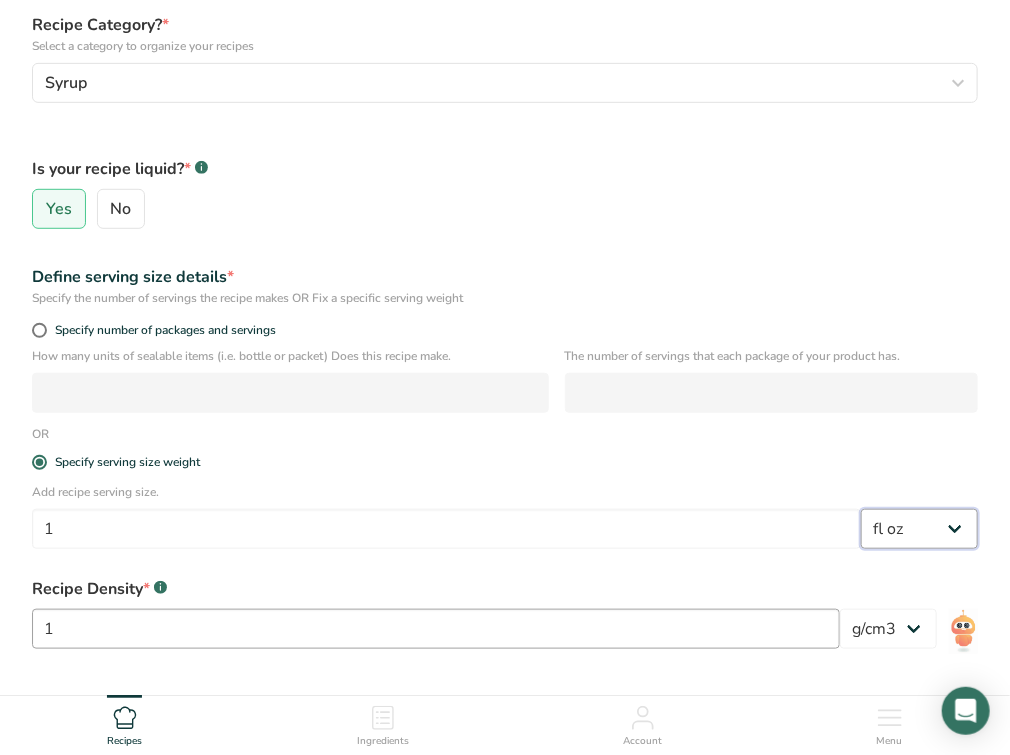 scroll, scrollTop: 400, scrollLeft: 0, axis: vertical 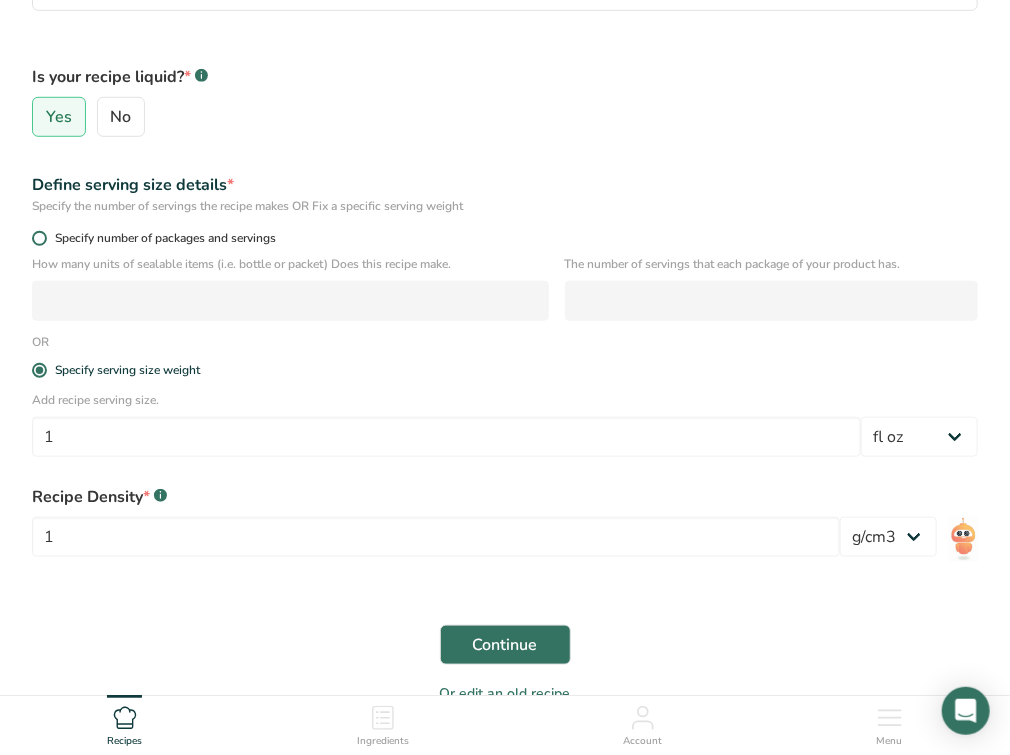 click on "Specify number of packages and servings" at bounding box center (505, 238) 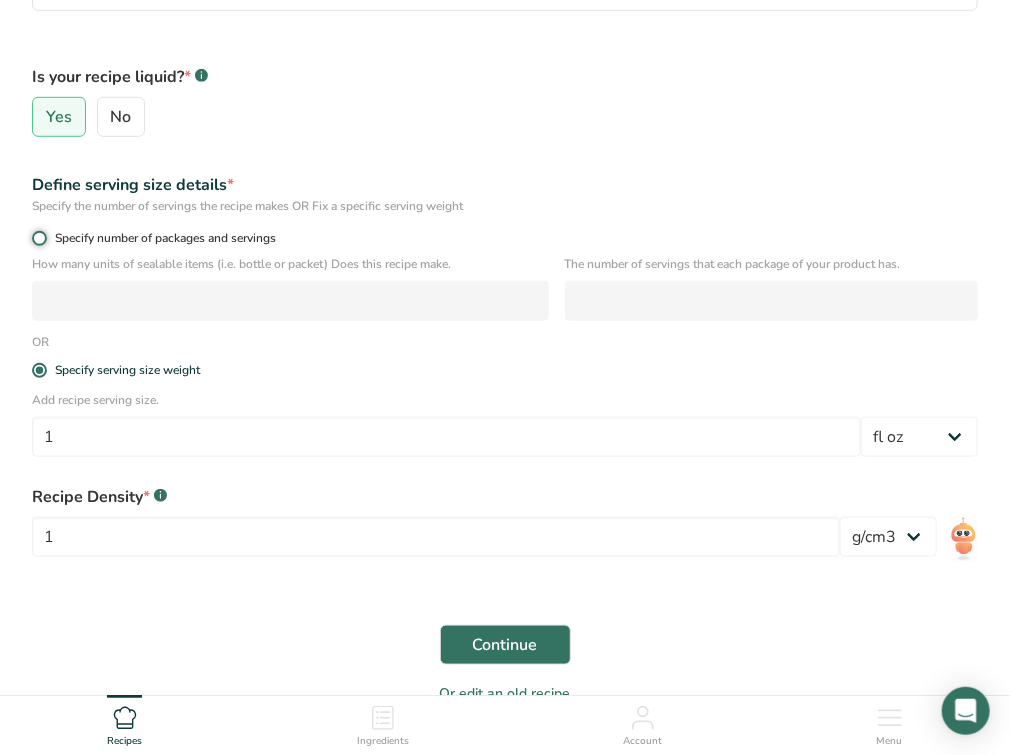 click on "Specify number of packages and servings" at bounding box center (38, 238) 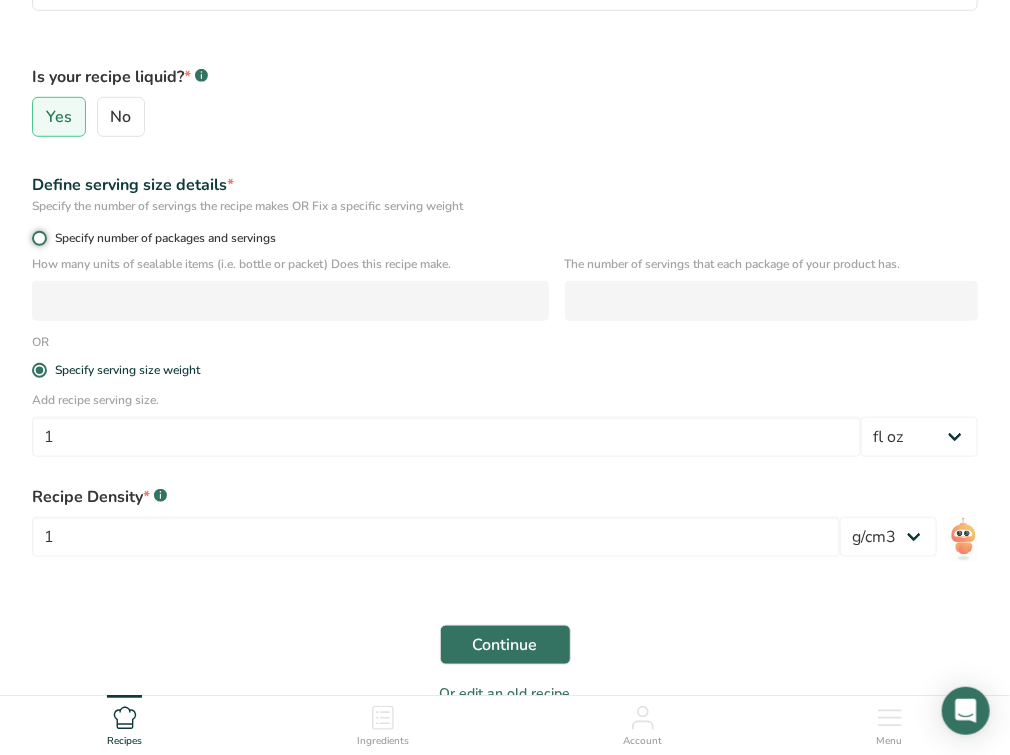 radio on "true" 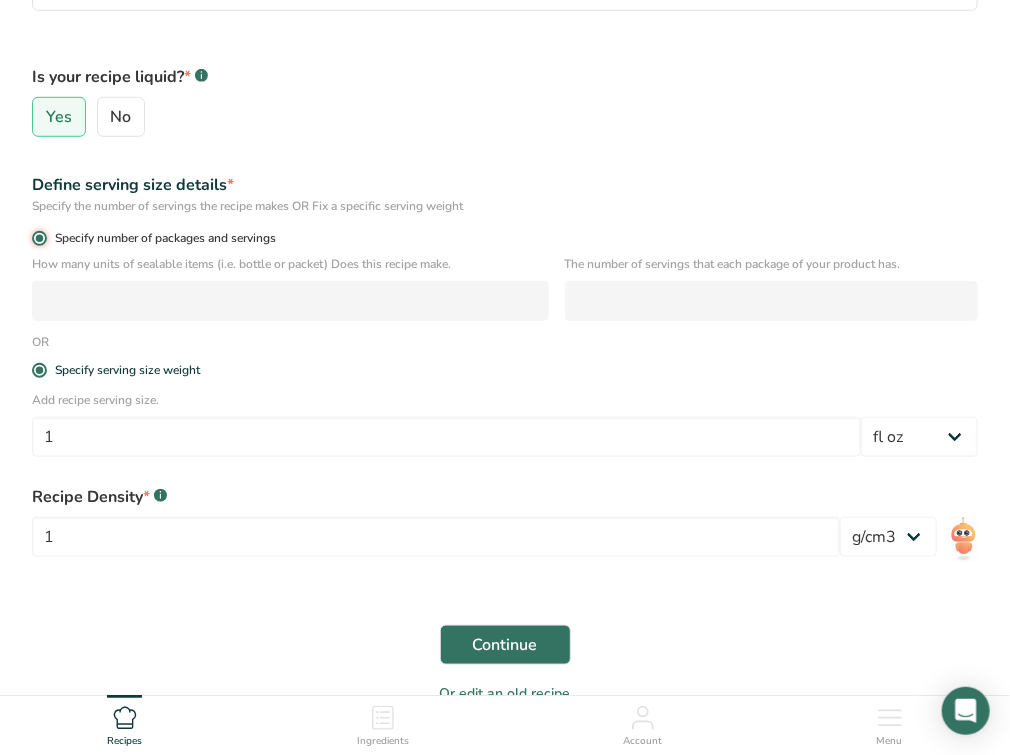 radio on "false" 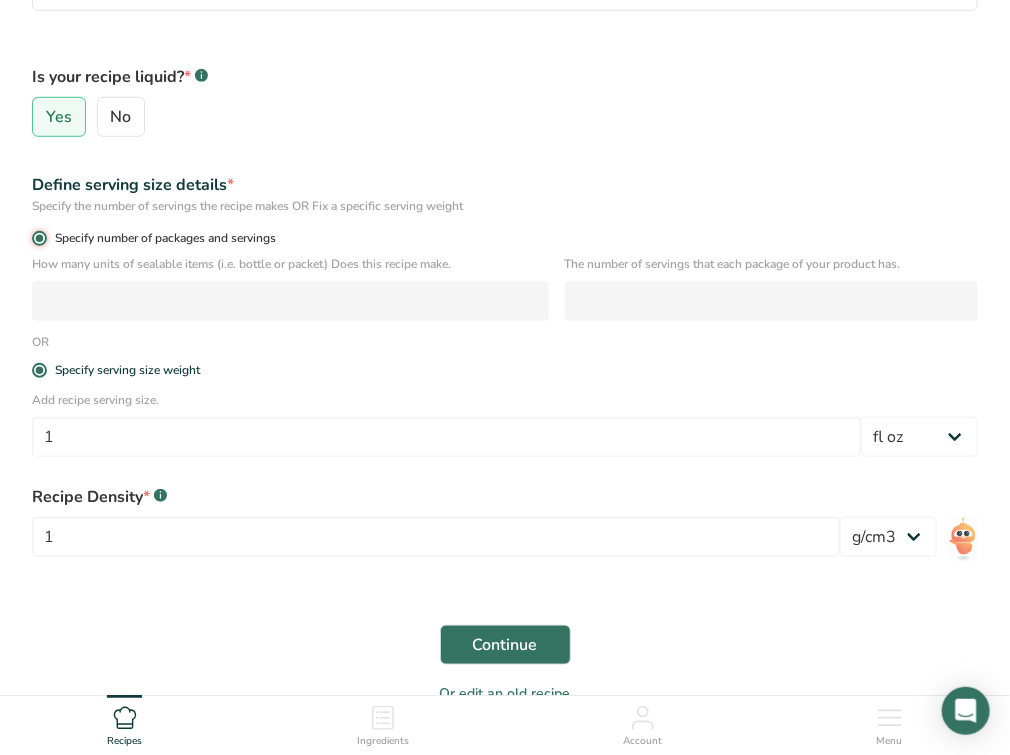 type 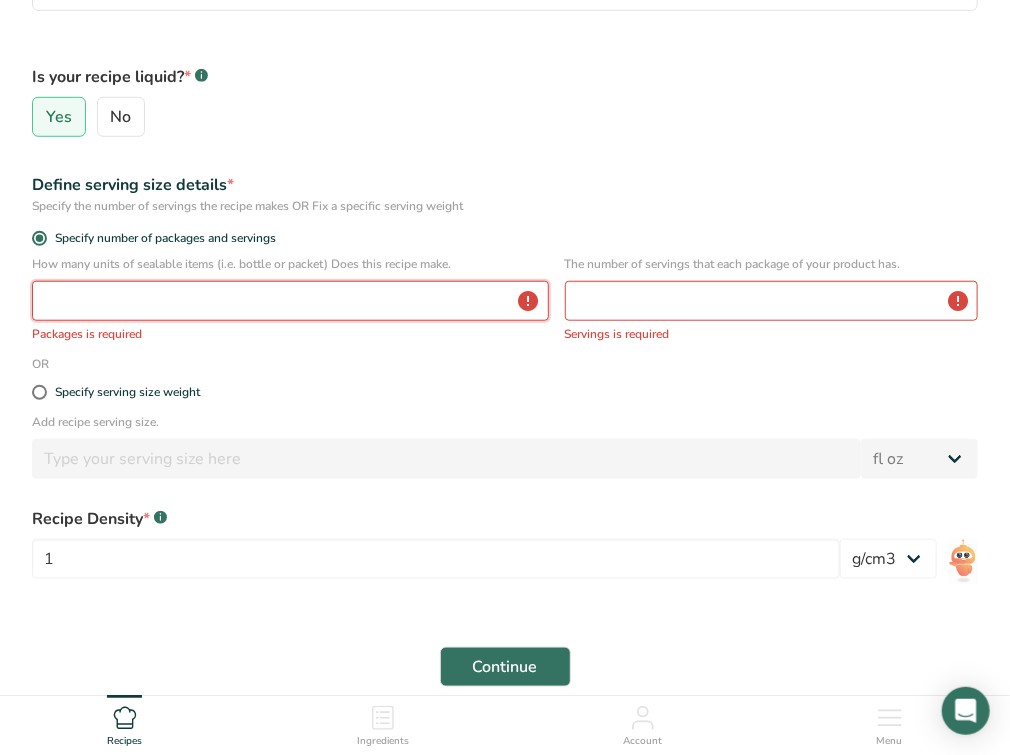 click at bounding box center [290, 301] 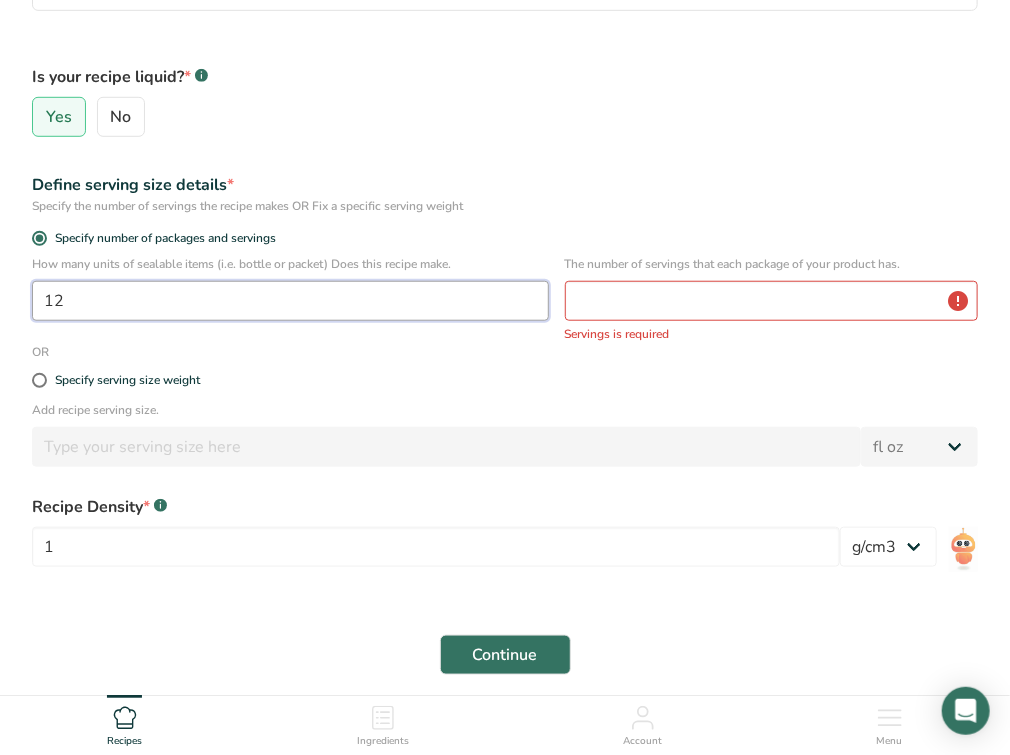 type on "12" 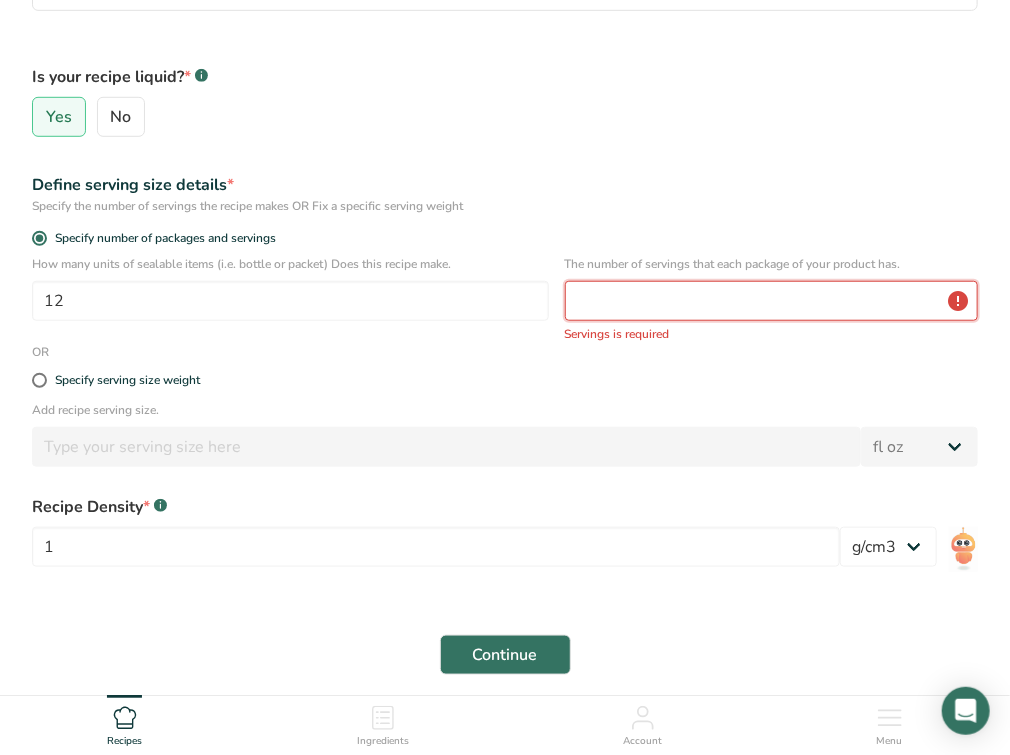 click at bounding box center [771, 301] 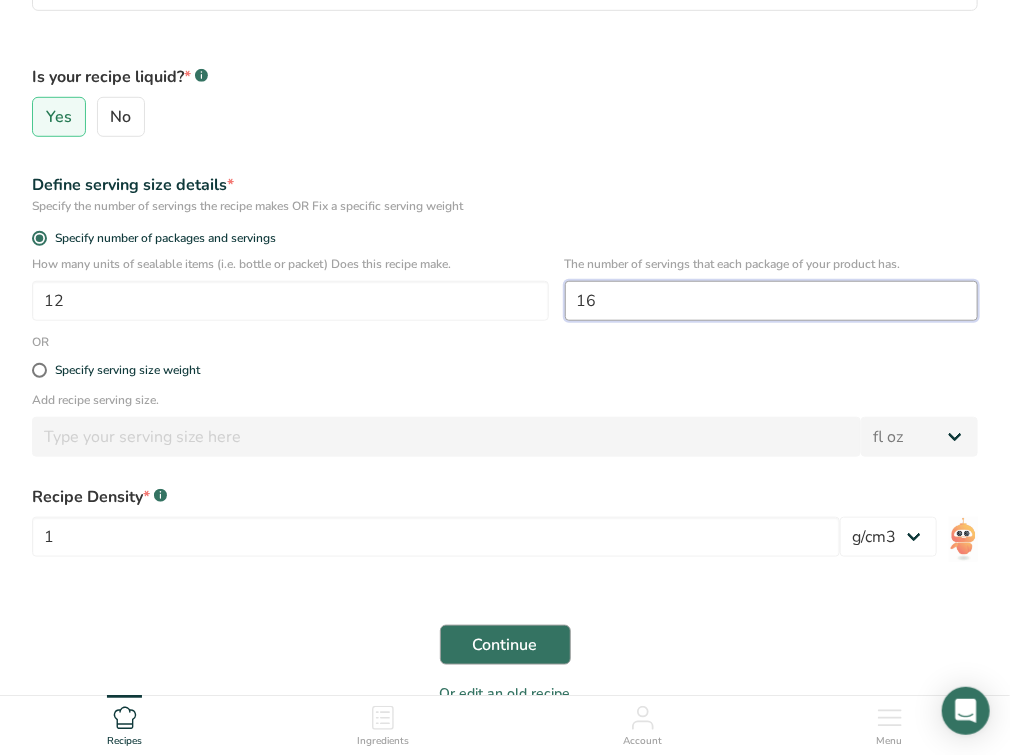 type on "16" 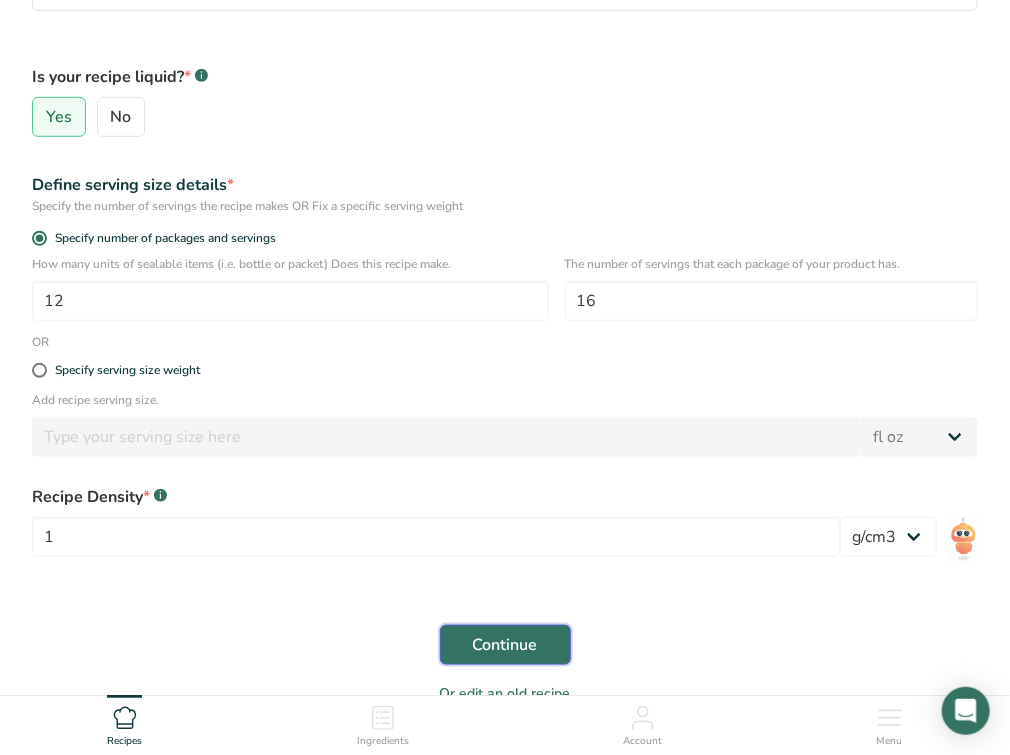 click on "Continue" at bounding box center (505, 645) 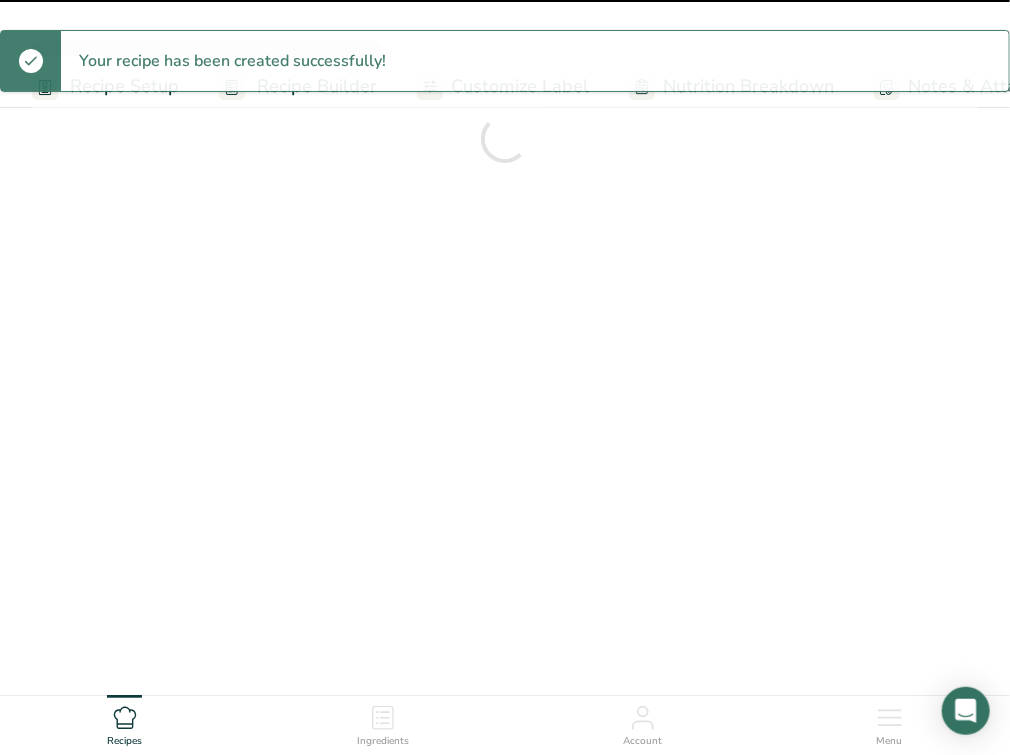 scroll, scrollTop: 0, scrollLeft: 0, axis: both 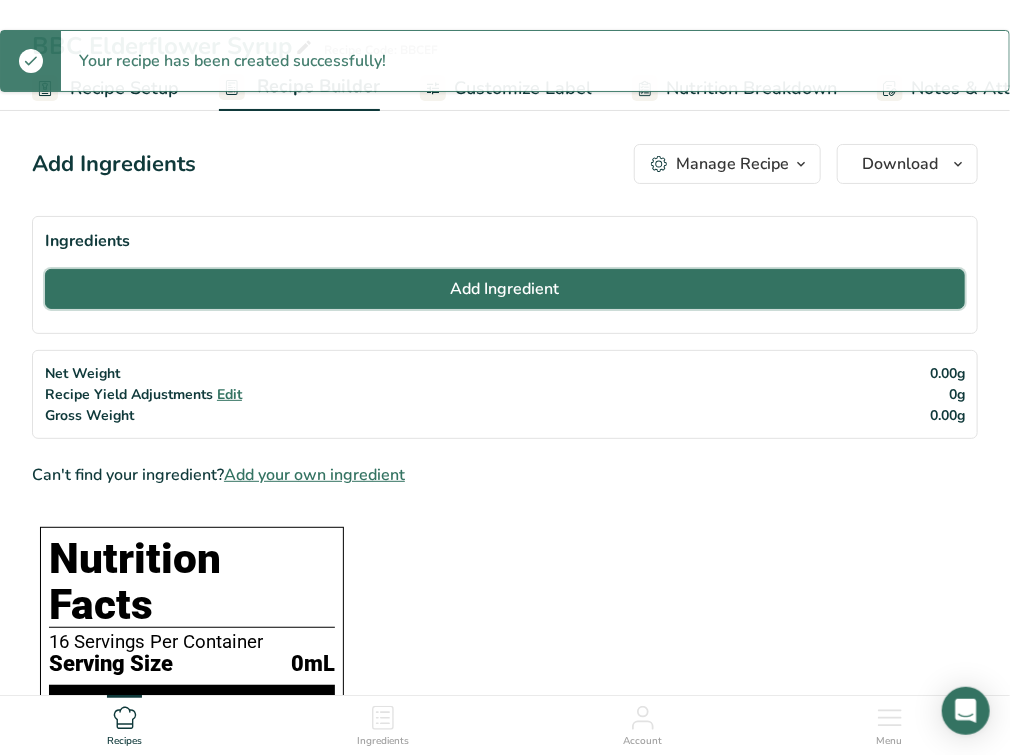click on "Add Ingredient" at bounding box center [505, 289] 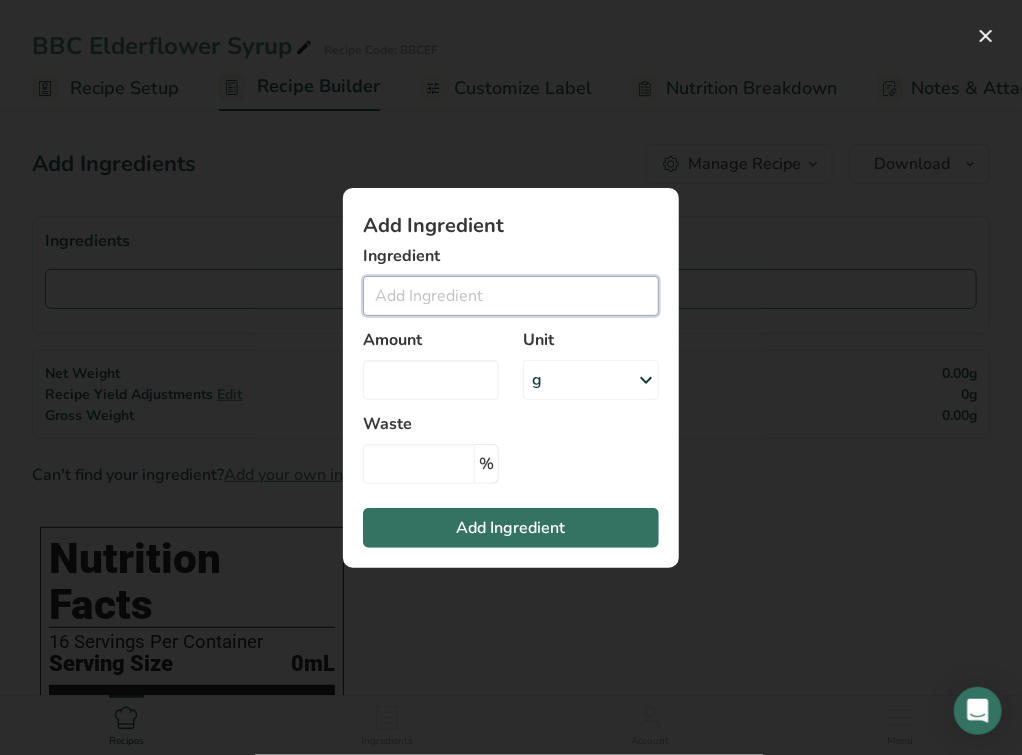 click at bounding box center [511, 296] 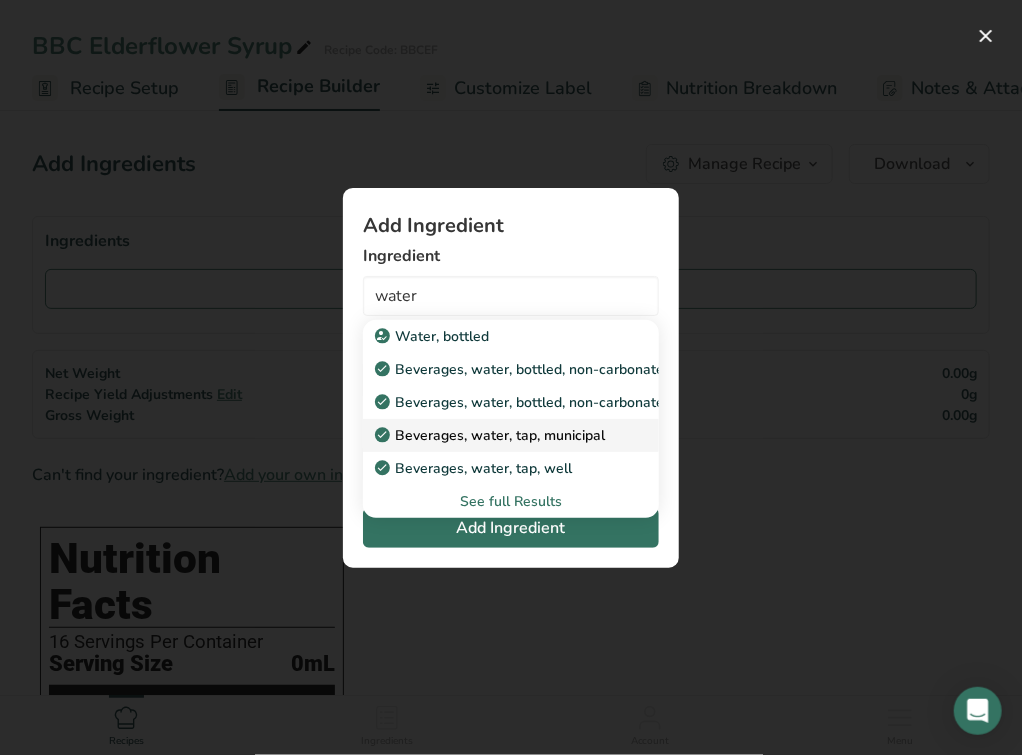 click on "Beverages, water, tap, municipal" at bounding box center [492, 435] 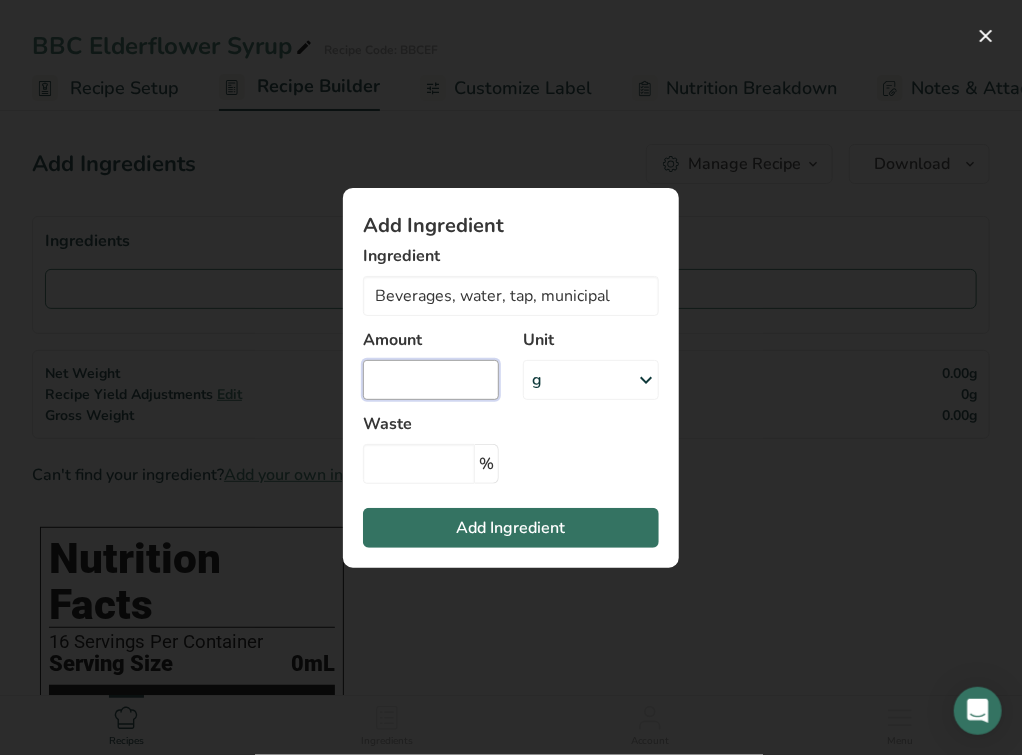 click at bounding box center (431, 380) 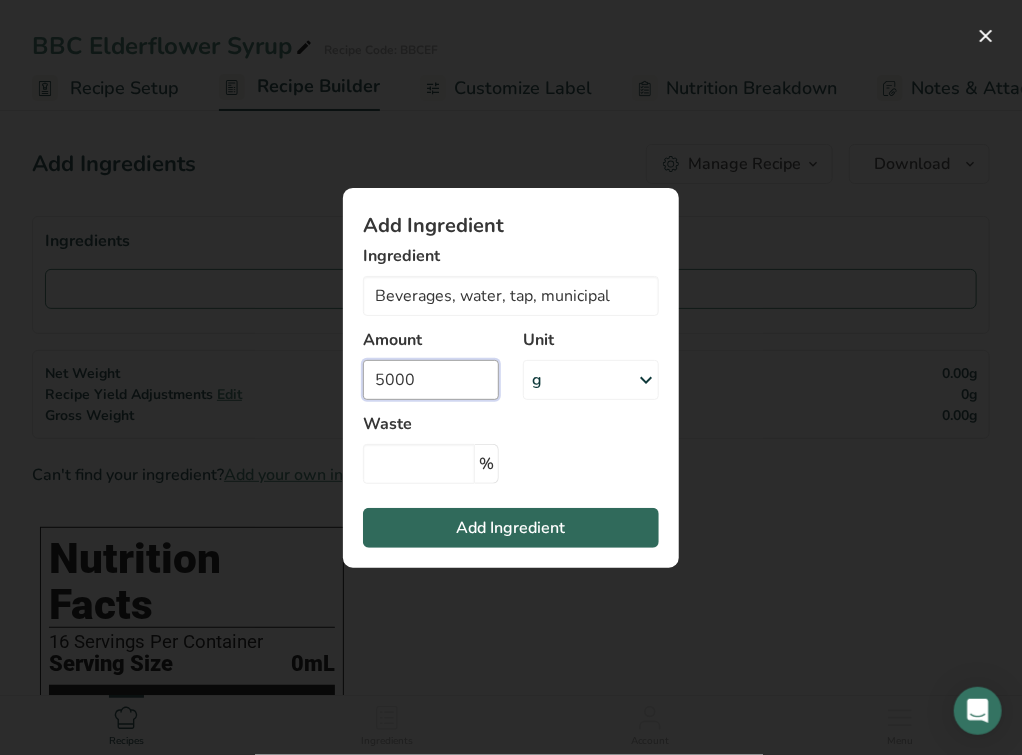 type on "5000" 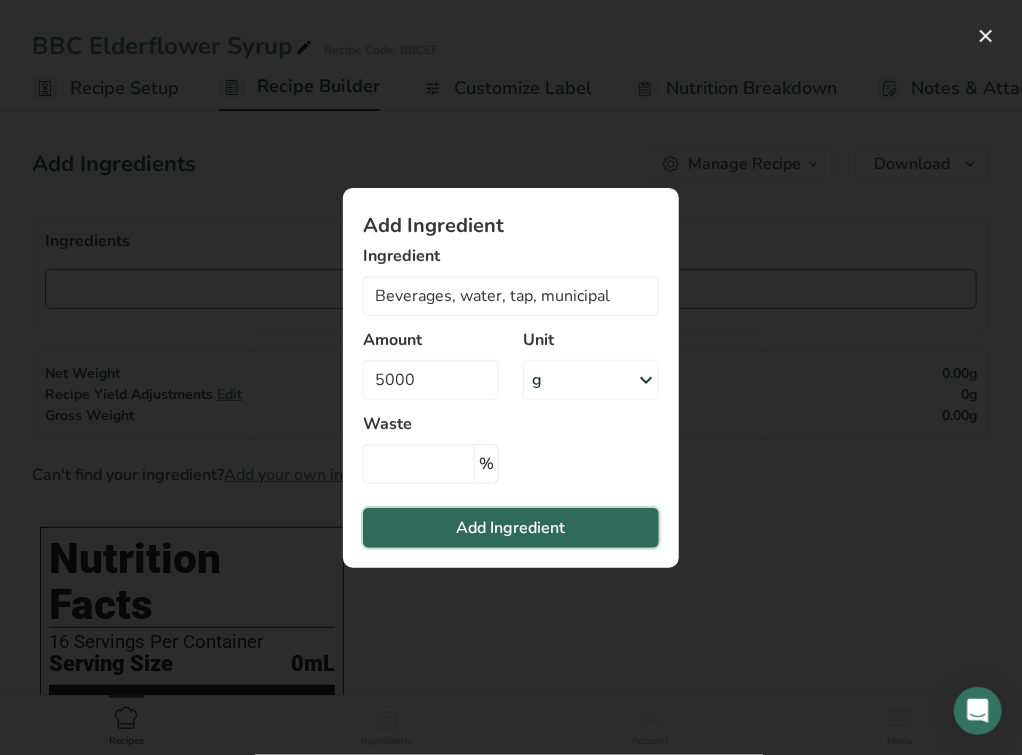 click on "Add Ingredient" at bounding box center (511, 528) 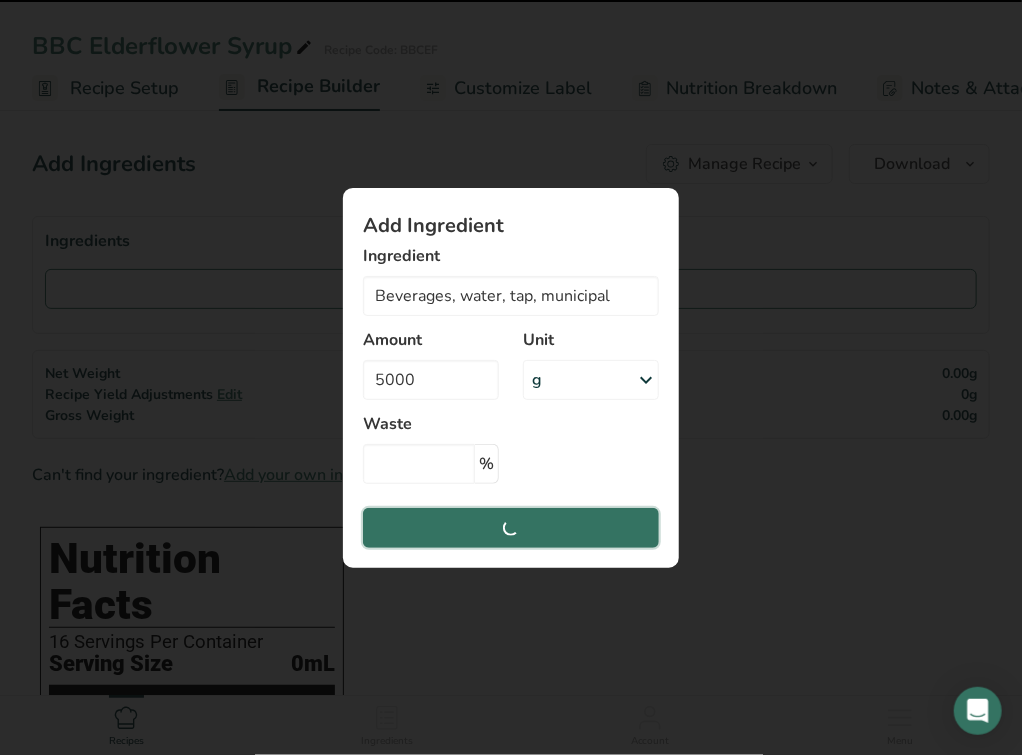 type 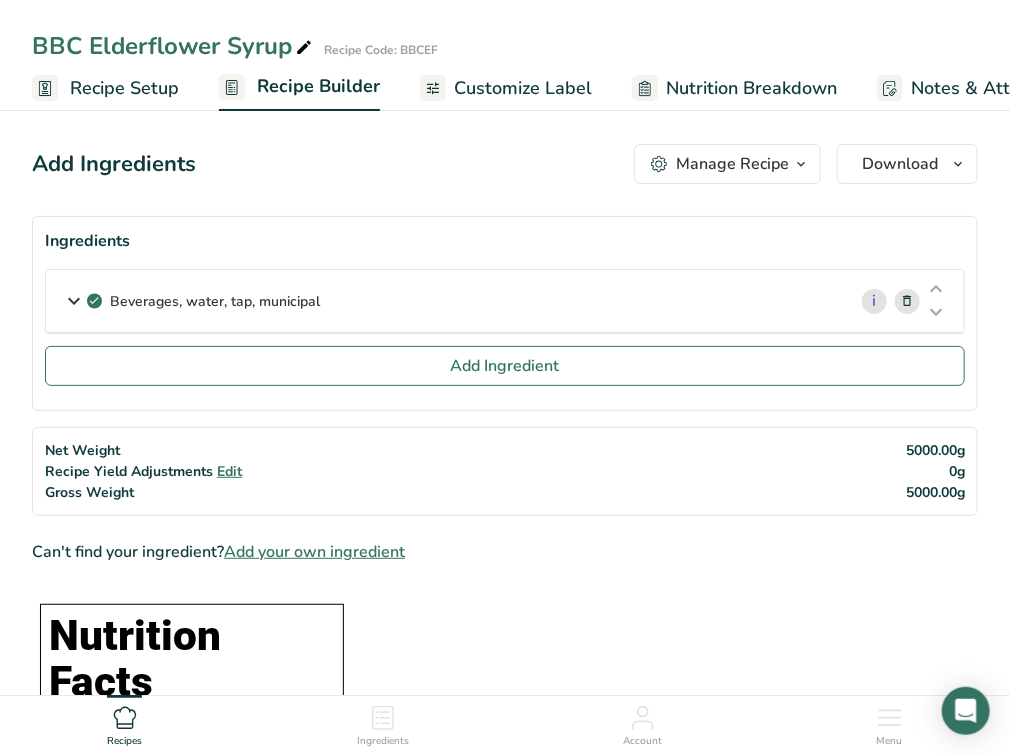 click on "Beverages, water, tap, municipal" at bounding box center [446, 301] 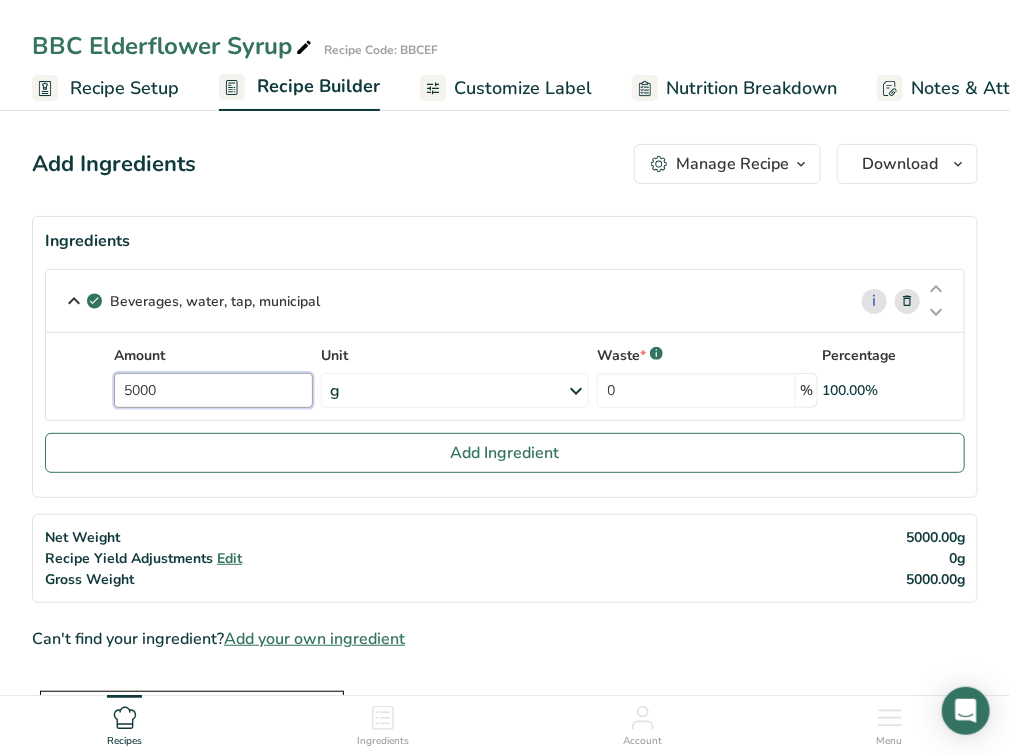 click on "5000" at bounding box center [213, 390] 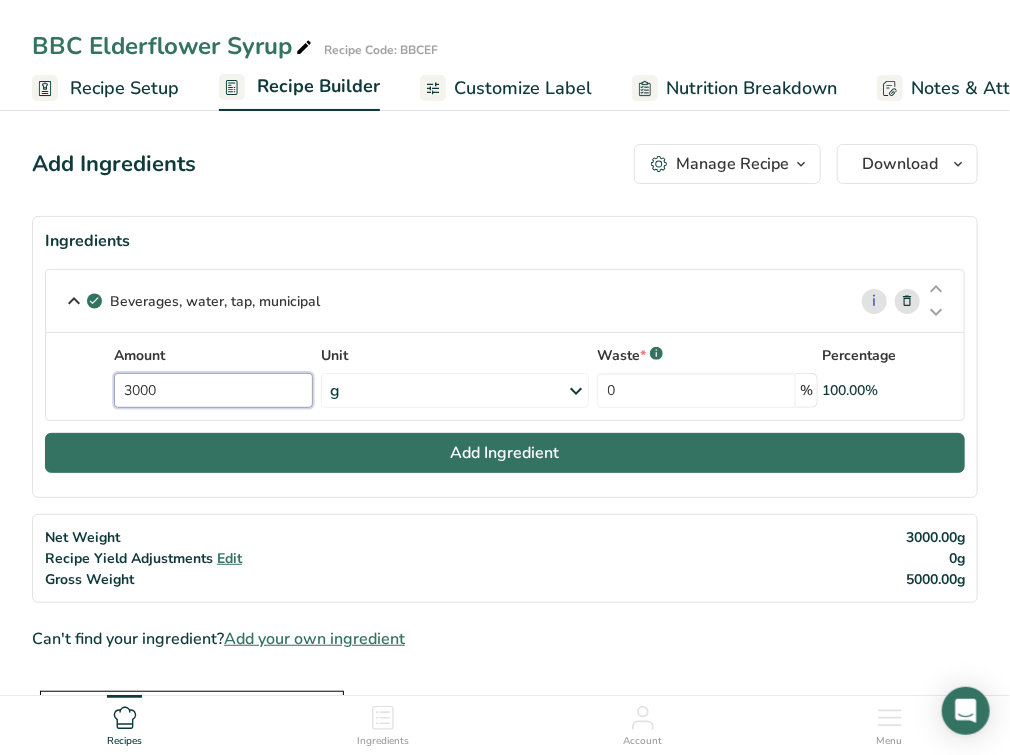 type on "3000" 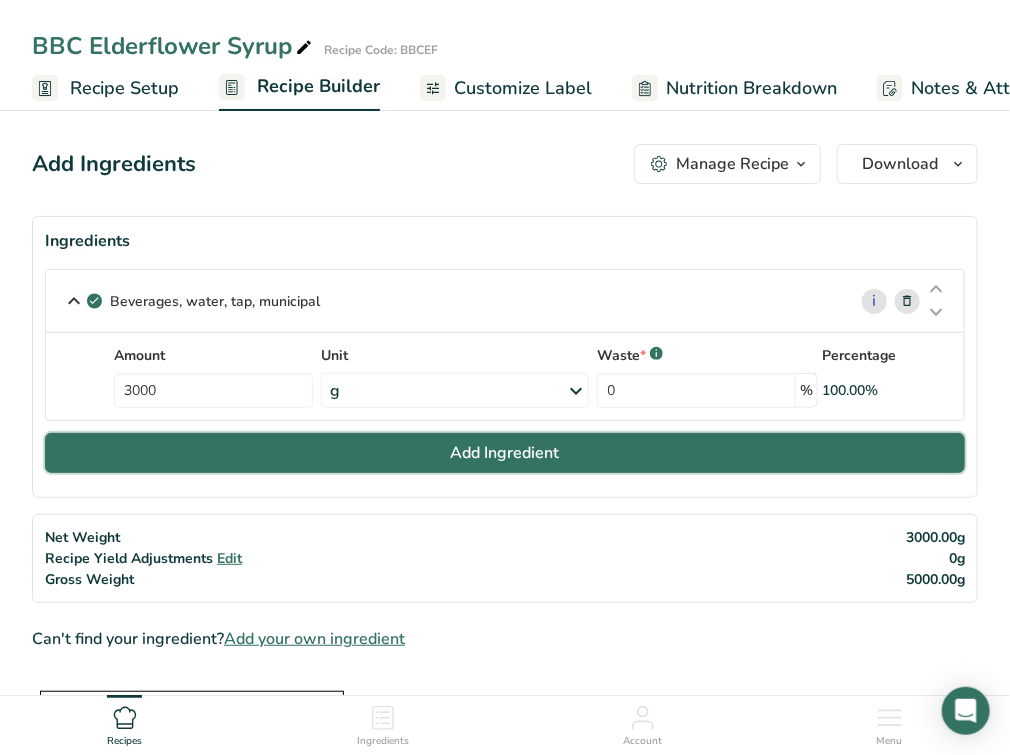 click on "Add Ingredient" at bounding box center [505, 453] 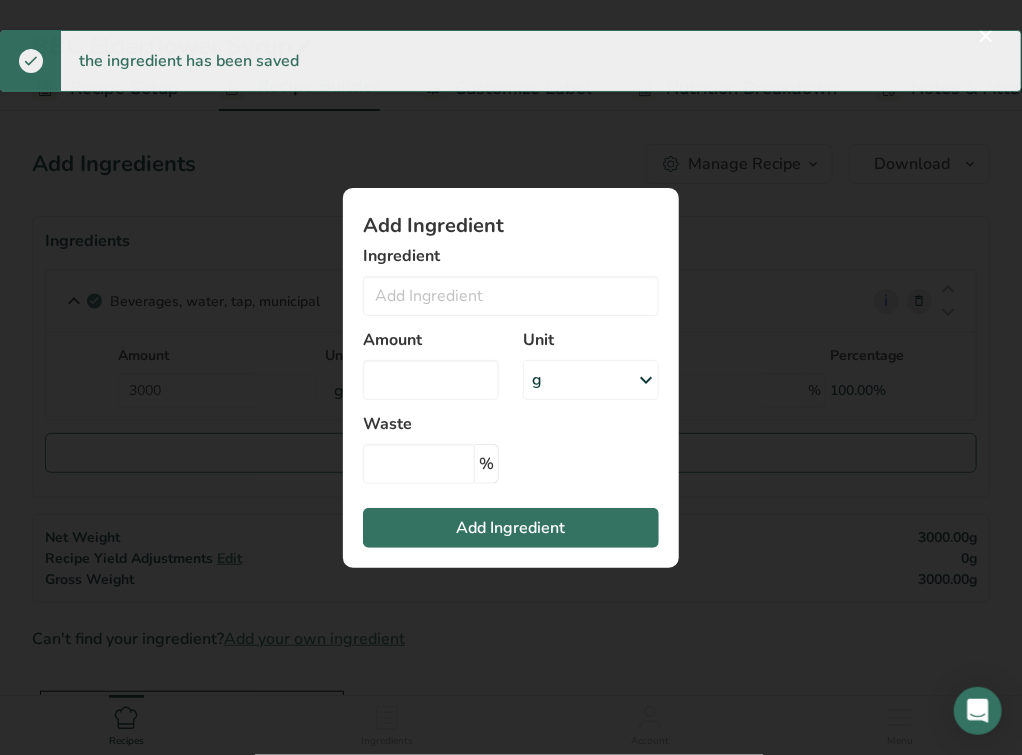 drag, startPoint x: 195, startPoint y: 283, endPoint x: 206, endPoint y: 277, distance: 12.529964 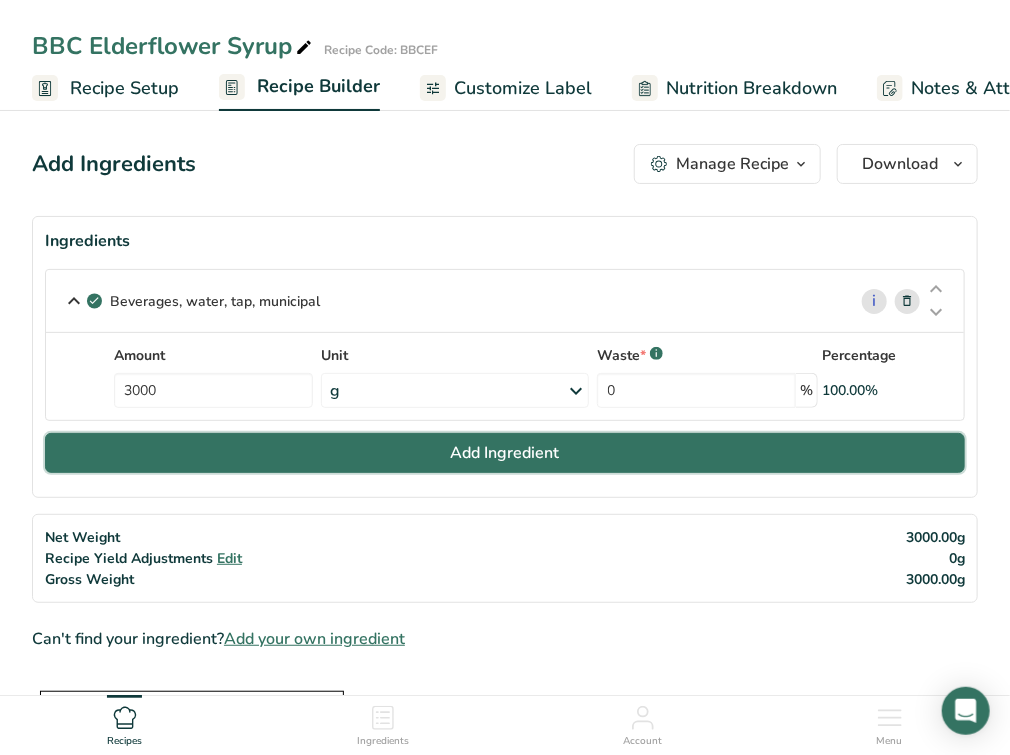 click on "Add Ingredient" at bounding box center [505, 453] 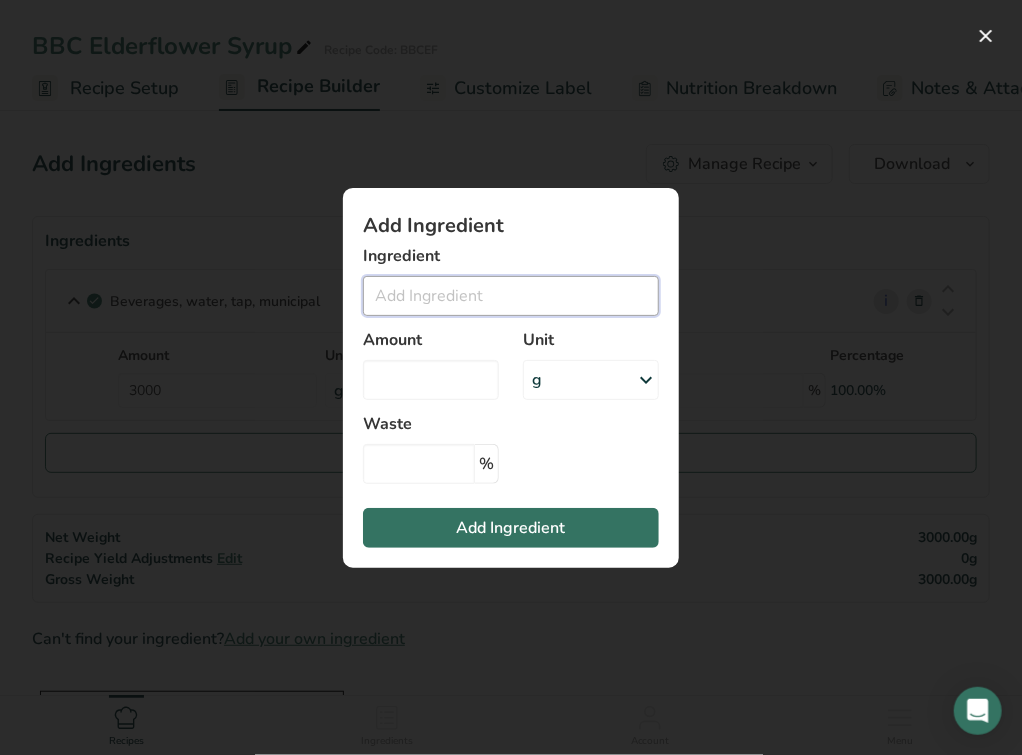 click at bounding box center [511, 296] 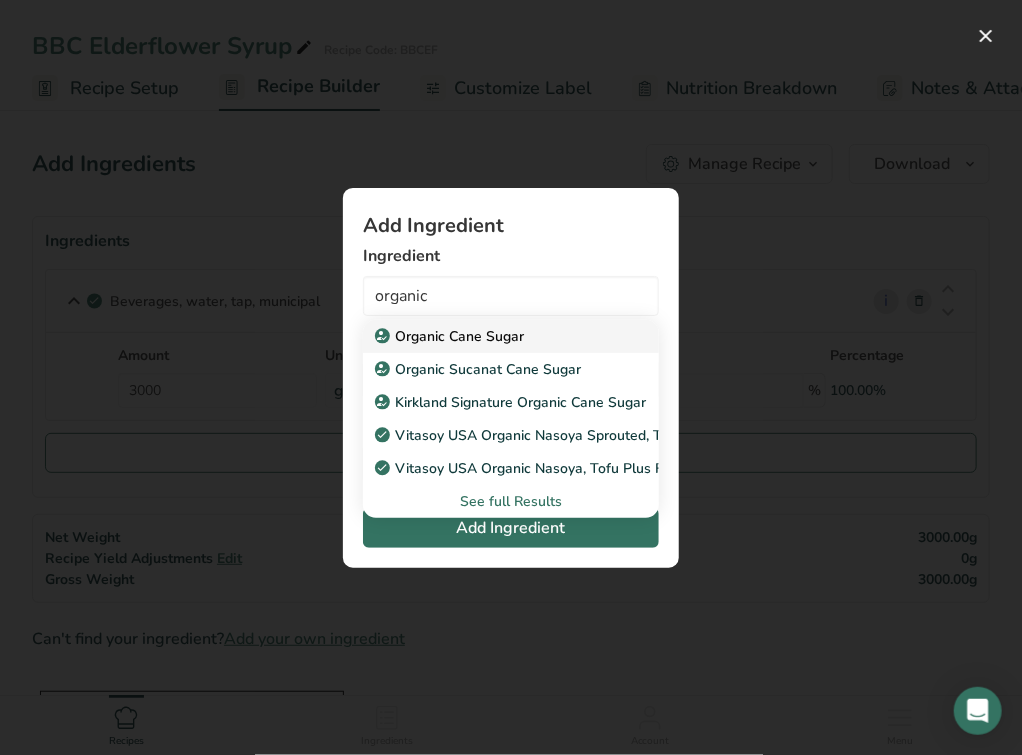 click on "Organic Cane Sugar" at bounding box center [451, 336] 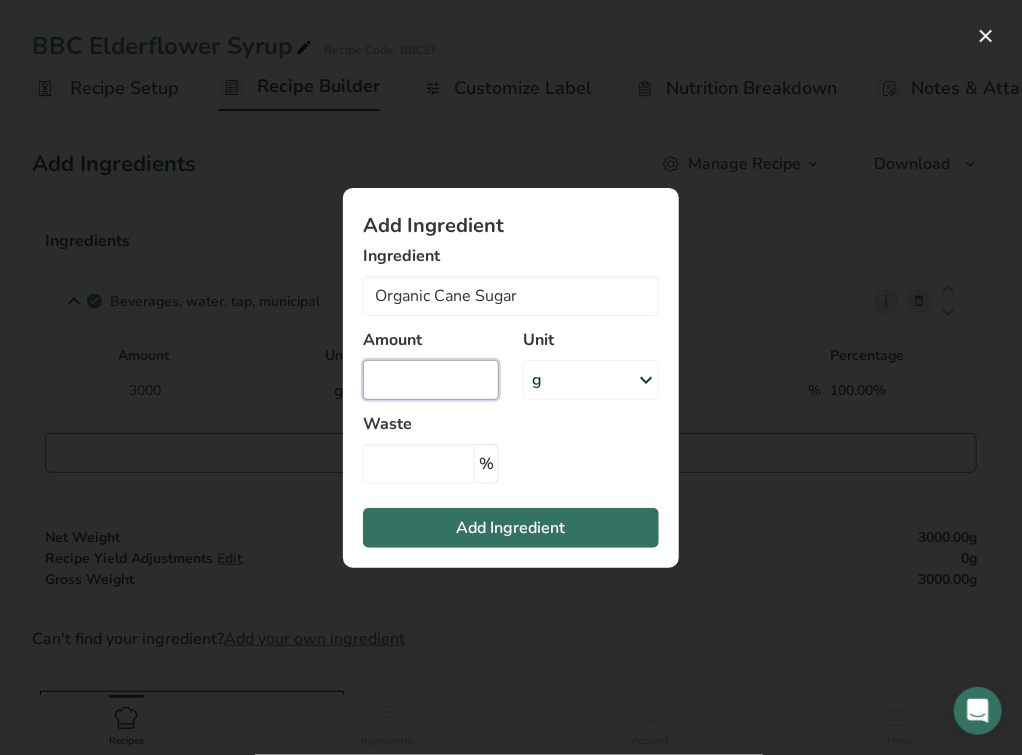 click at bounding box center (431, 380) 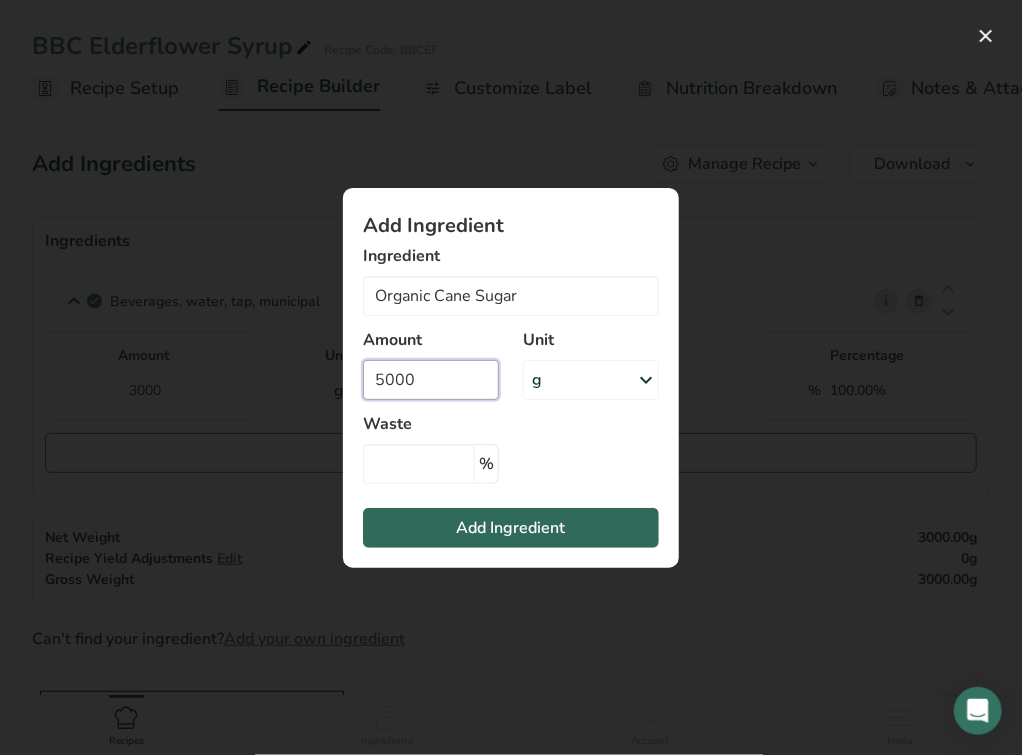 type on "5000" 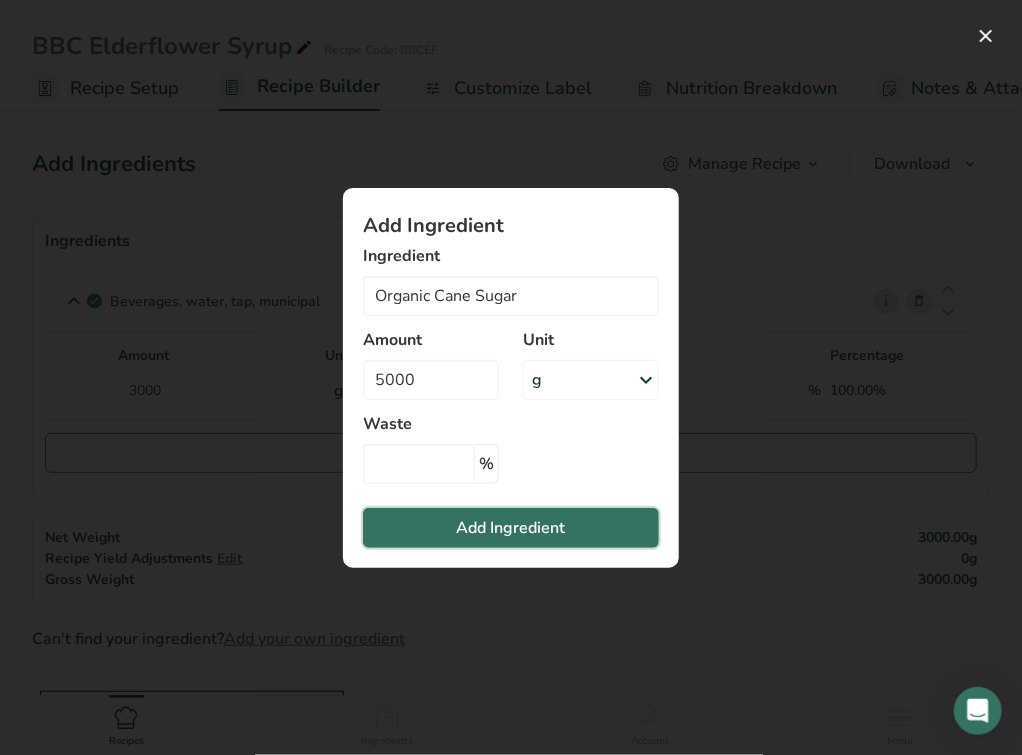 click on "Add Ingredient" at bounding box center [511, 528] 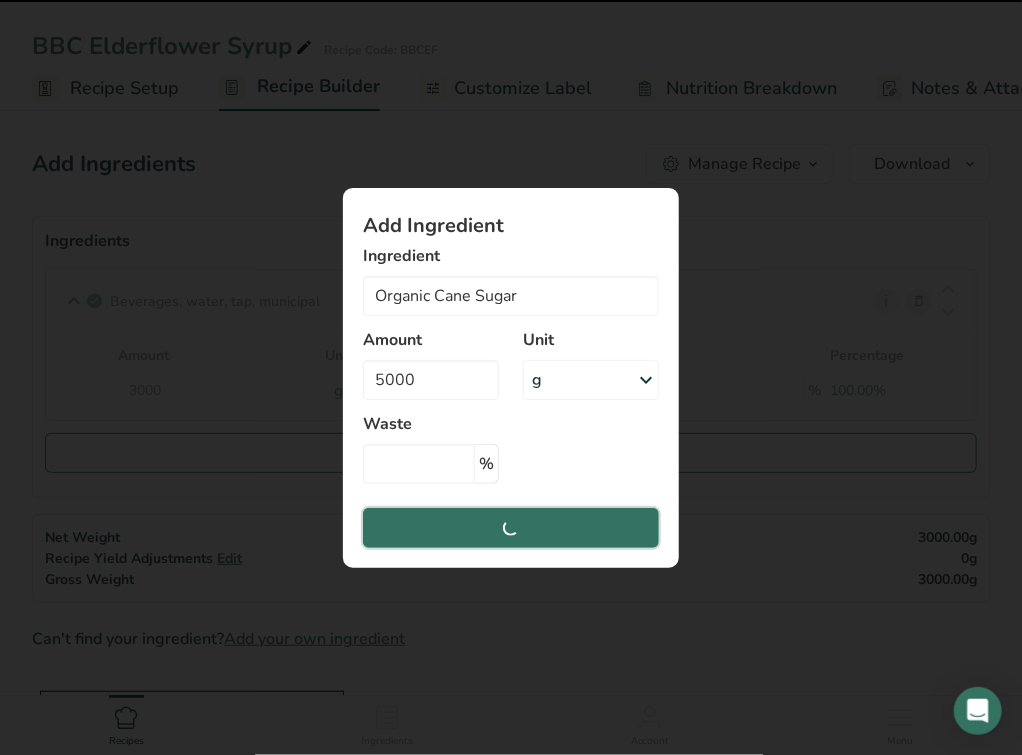 type 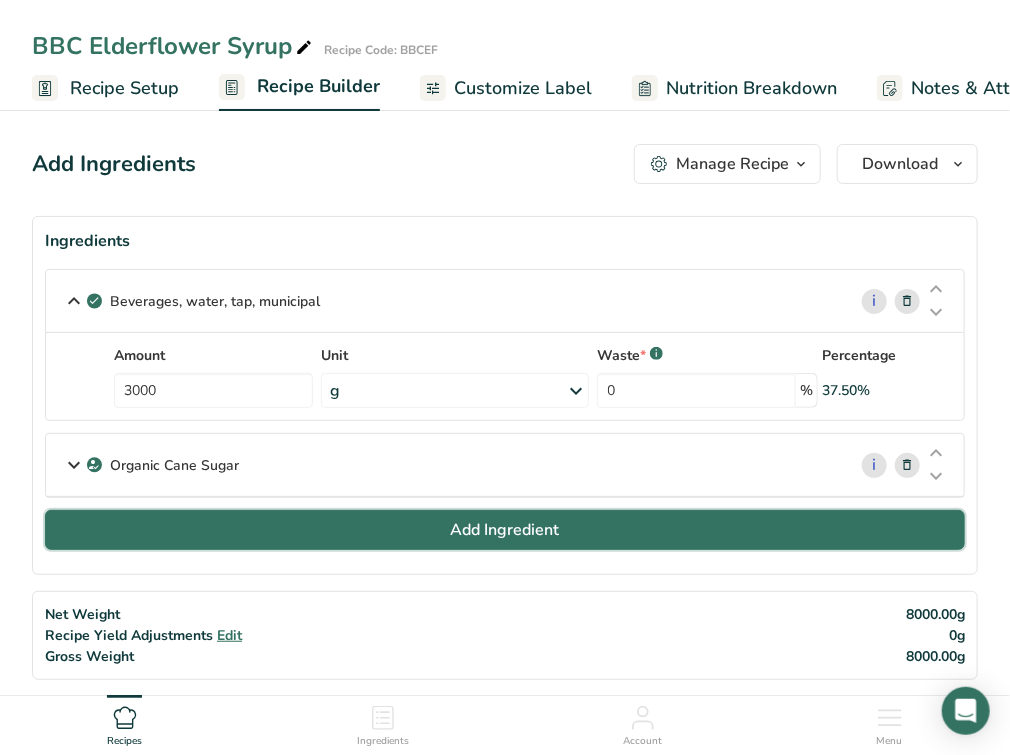 click on "Add Ingredient" at bounding box center [505, 530] 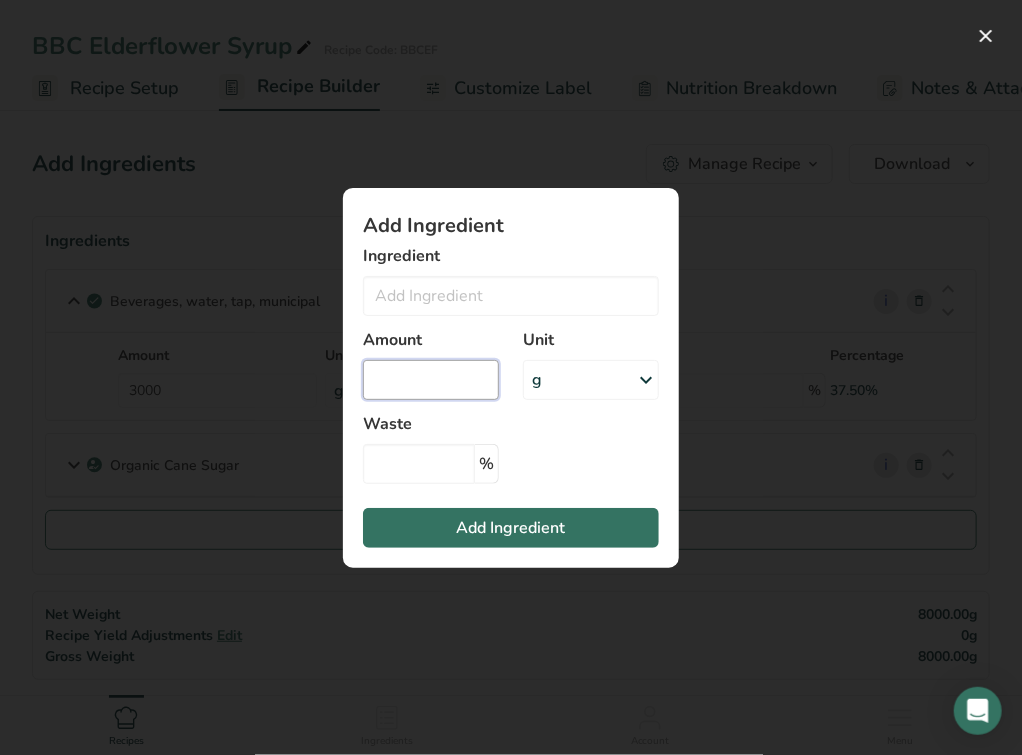 click at bounding box center (431, 380) 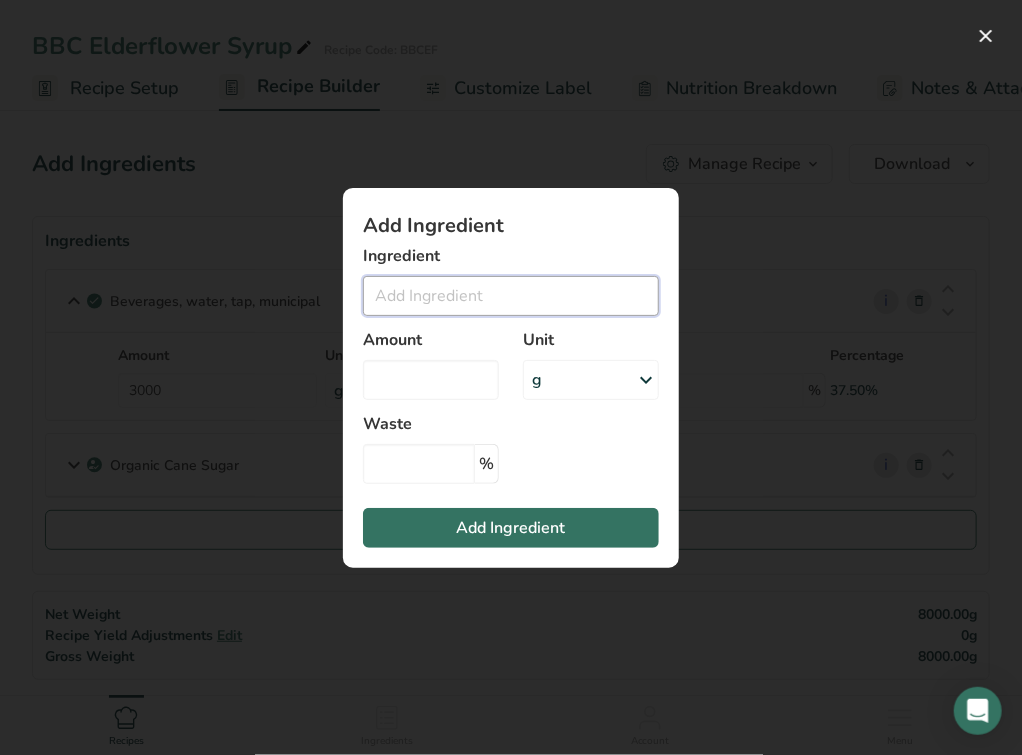 click at bounding box center [511, 296] 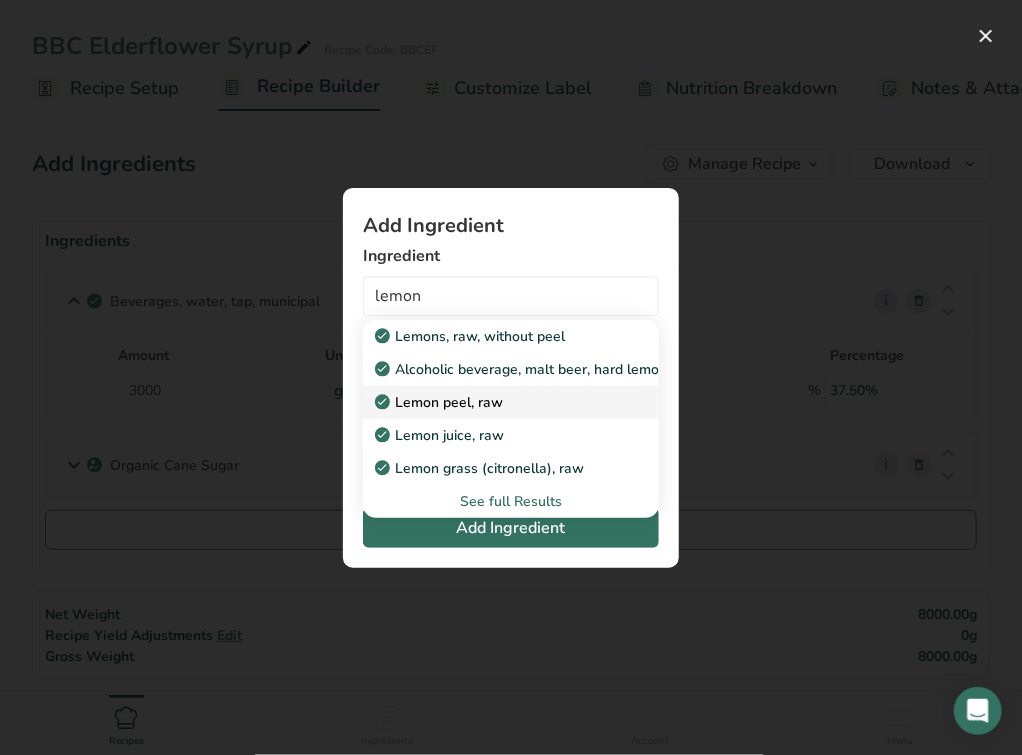 click on "Lemon peel, raw" at bounding box center (495, 402) 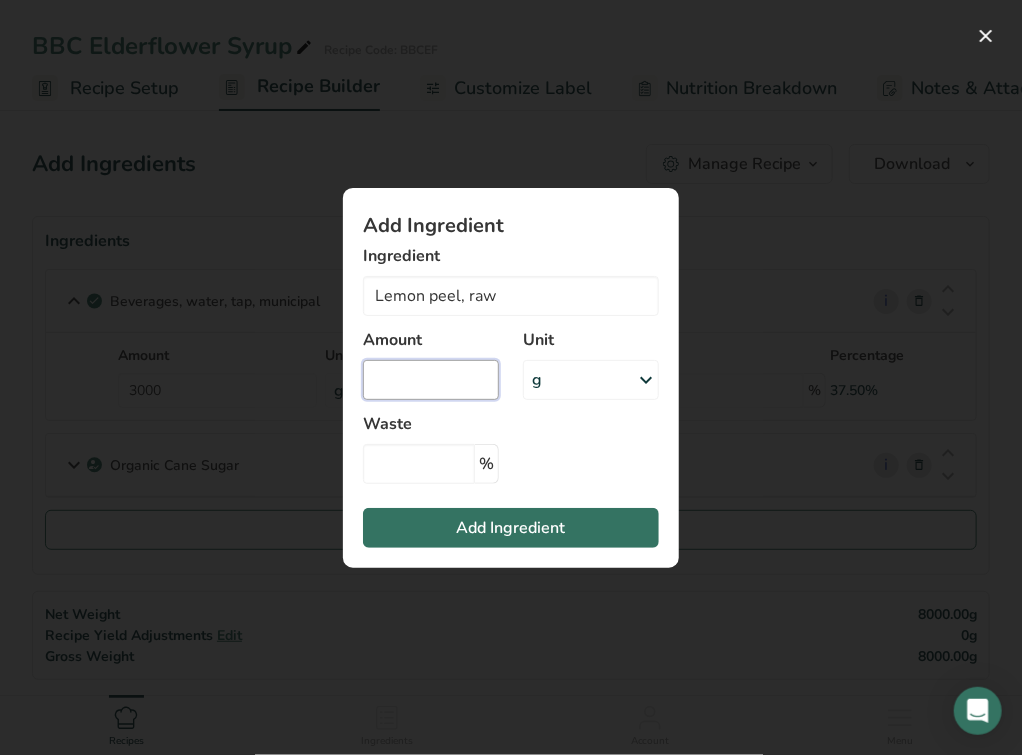 click at bounding box center (431, 380) 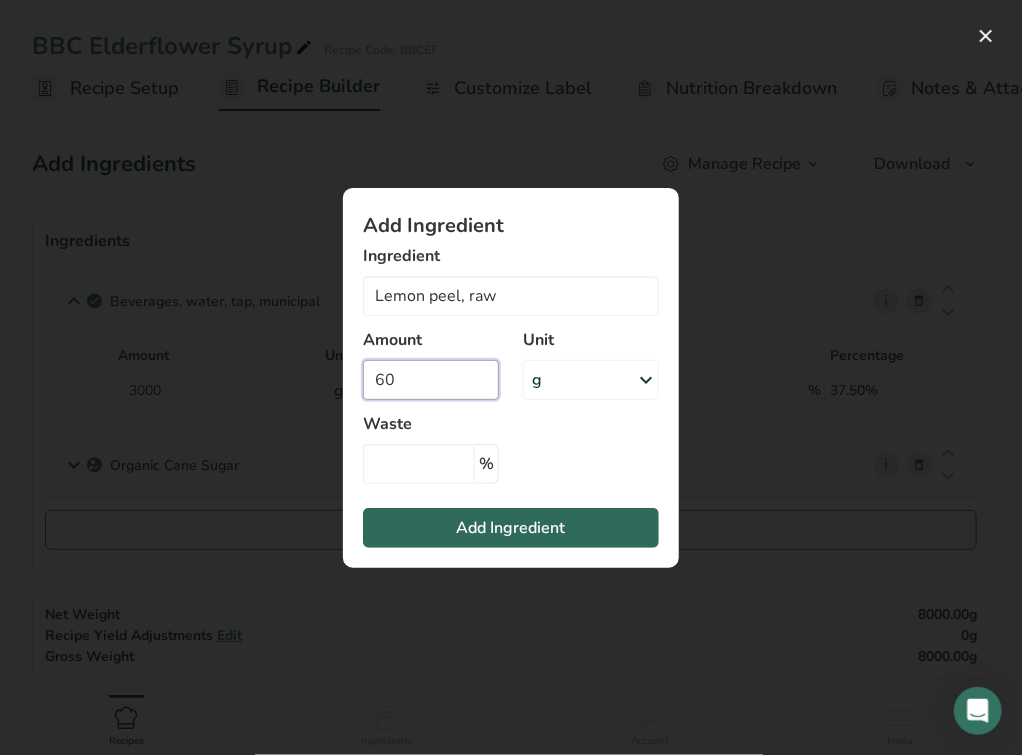 type on "60" 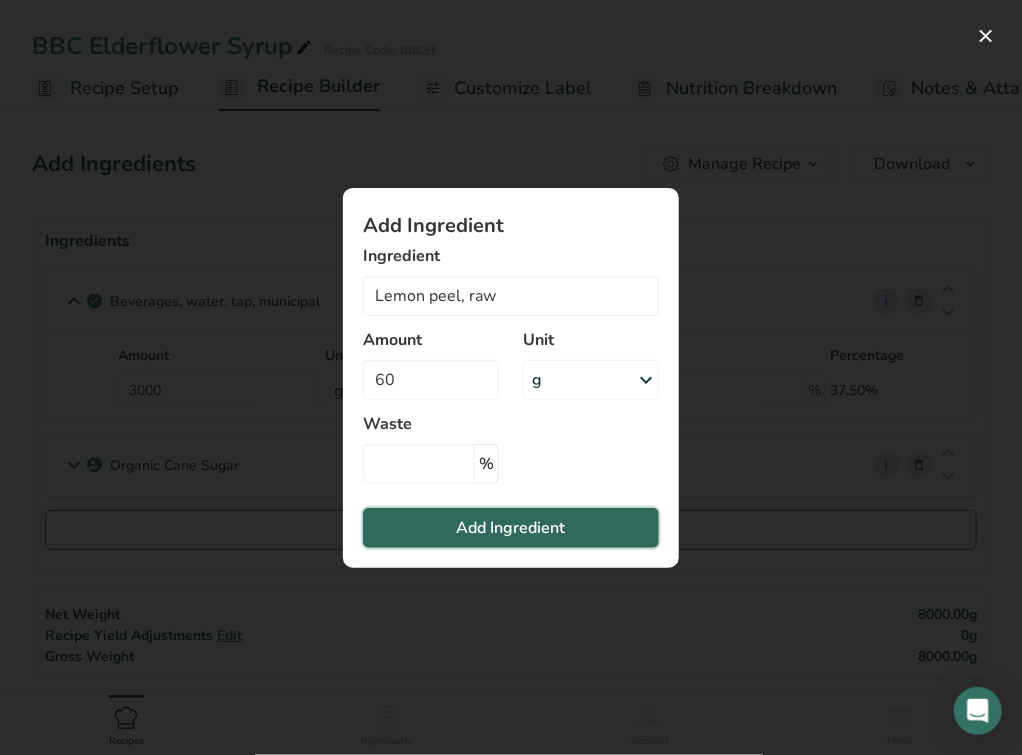 click on "Add Ingredient" at bounding box center [511, 528] 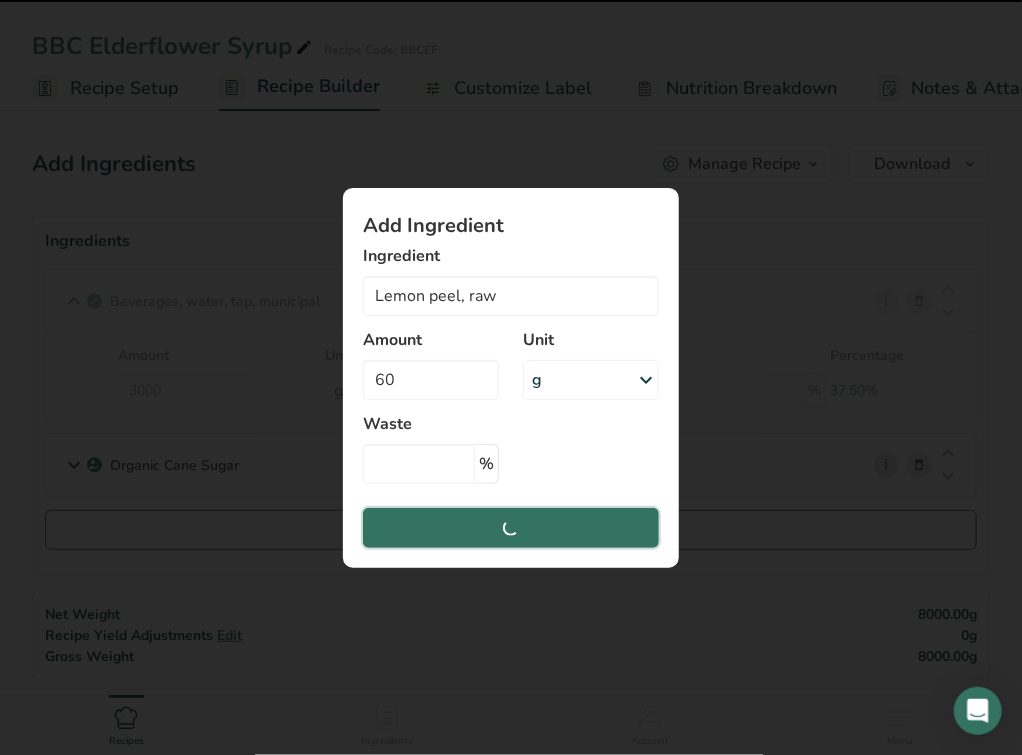 type 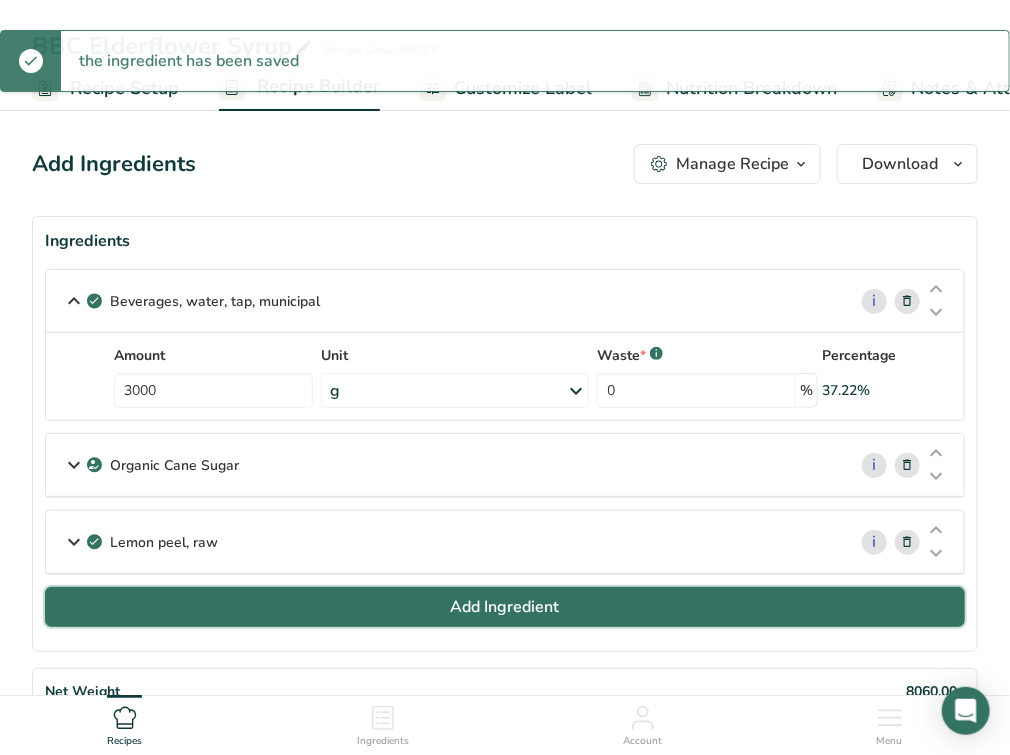 click on "Add Ingredient" at bounding box center [505, 607] 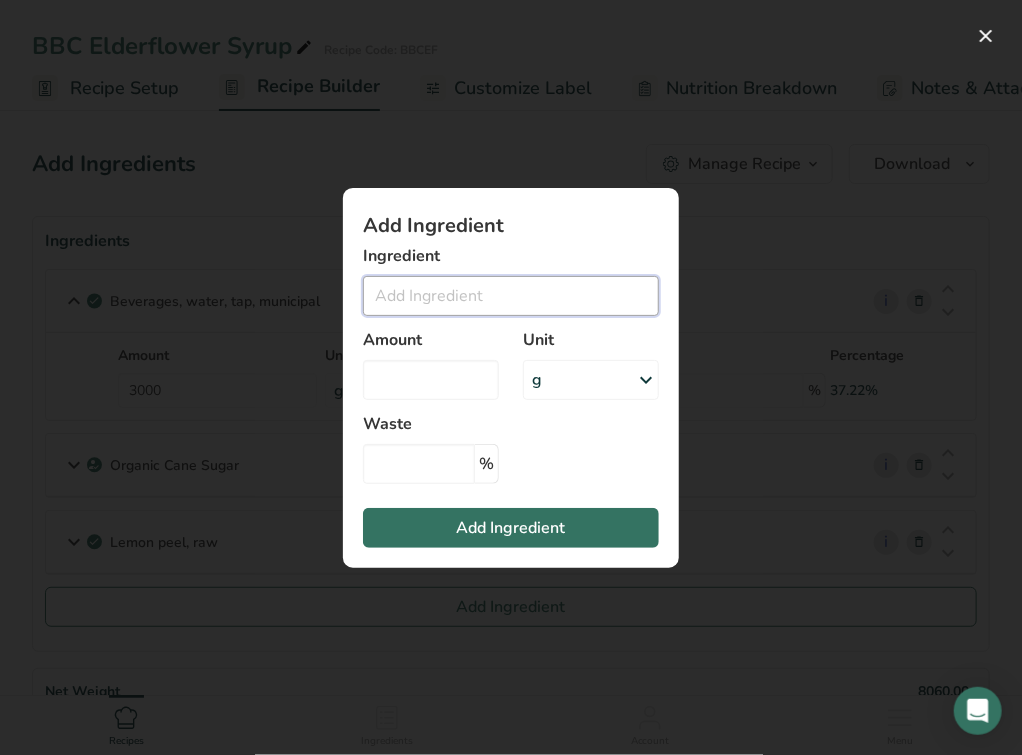 click at bounding box center [511, 296] 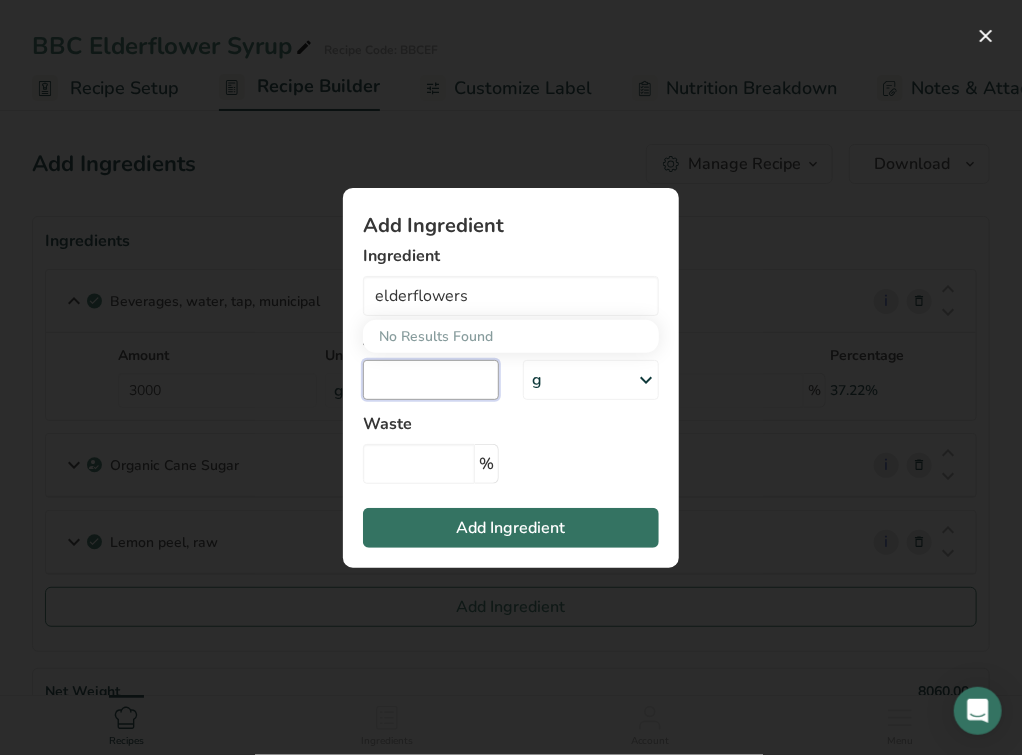 click at bounding box center (431, 380) 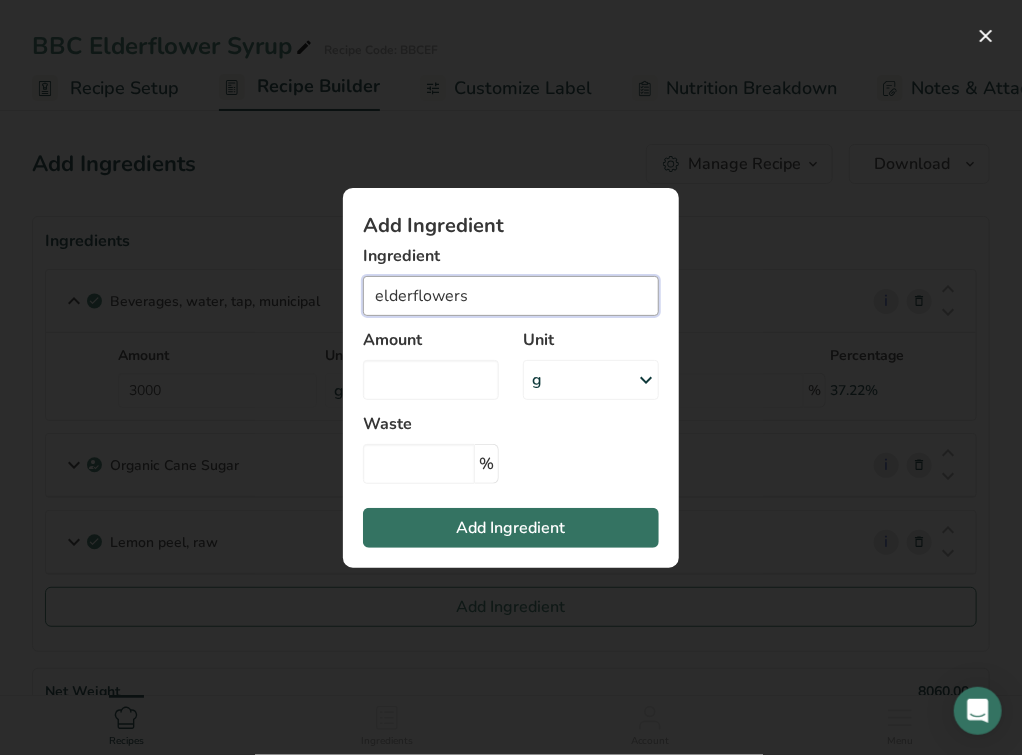 click on "elderflowers" at bounding box center [511, 296] 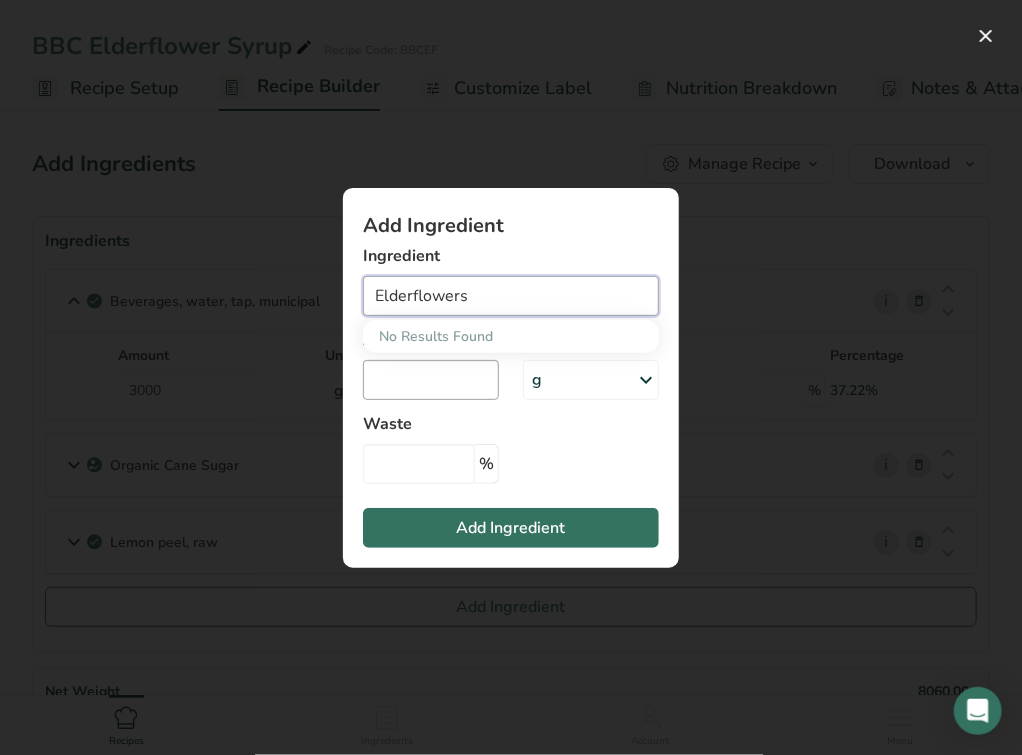 type on "Elderflowers" 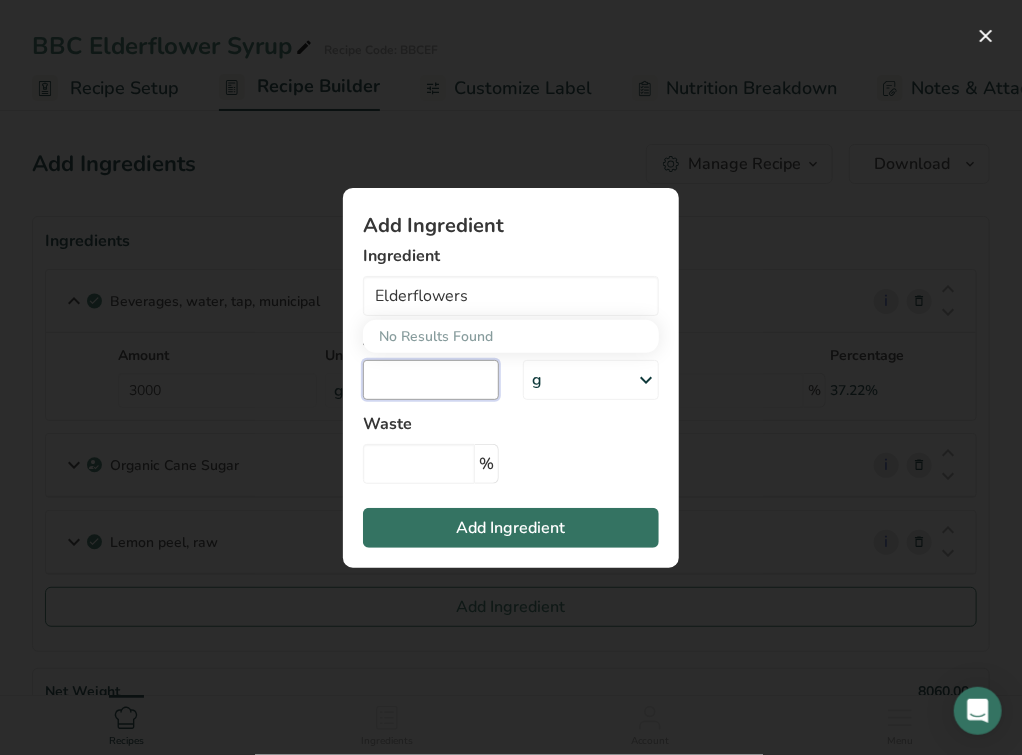 click at bounding box center (431, 380) 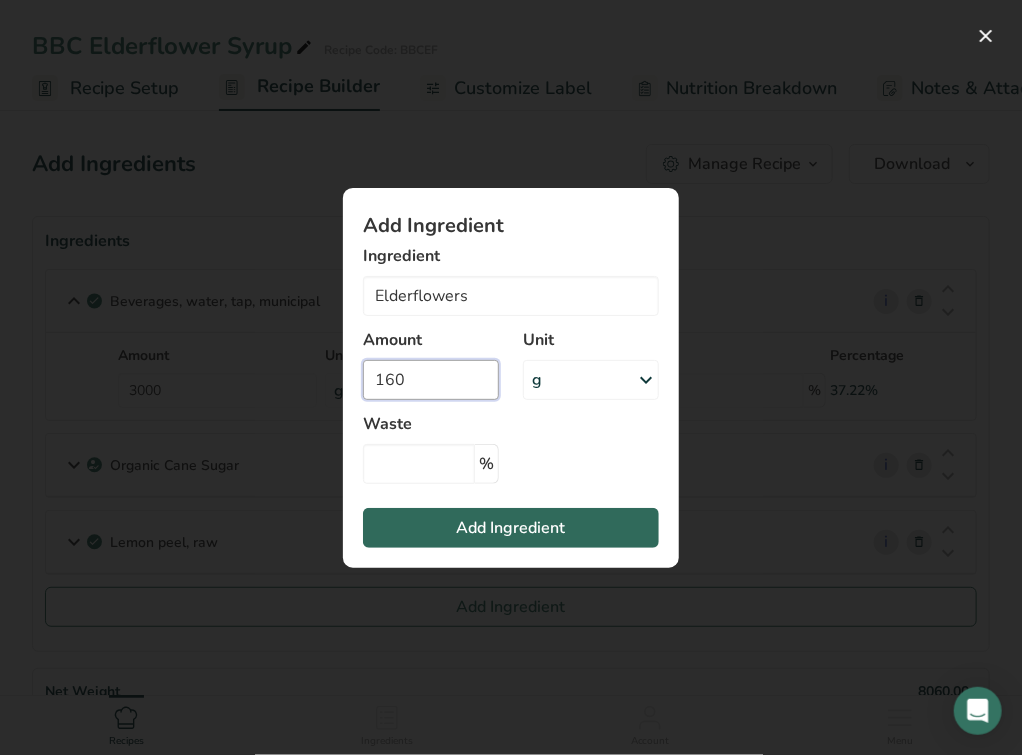 type on "160" 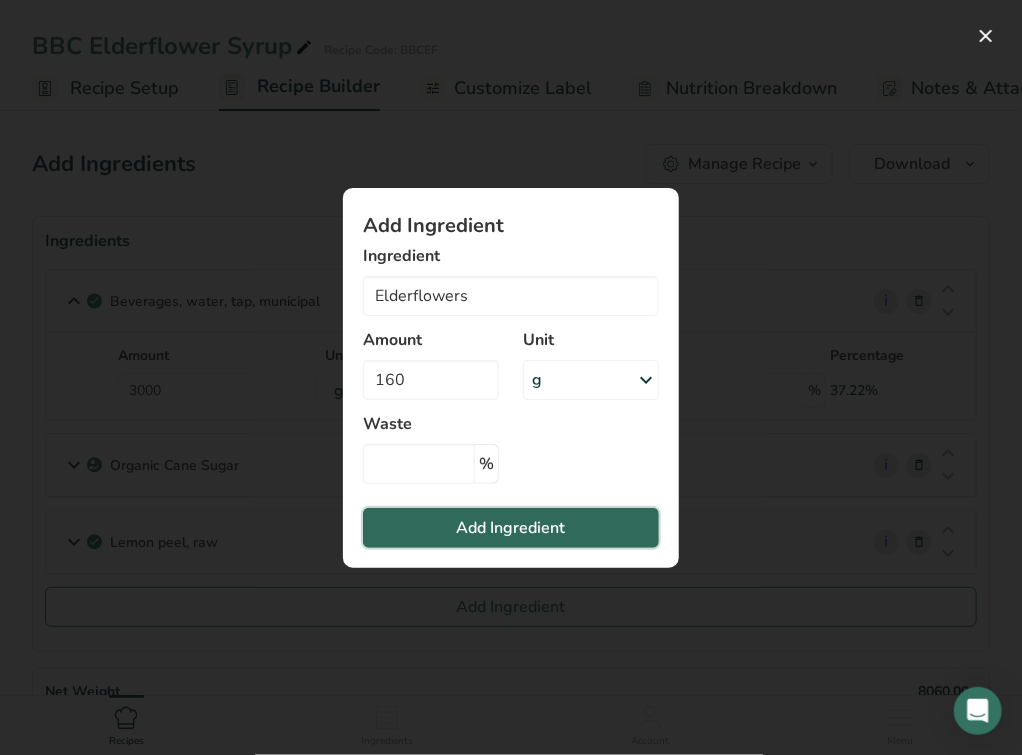 click on "Add Ingredient" at bounding box center [511, 528] 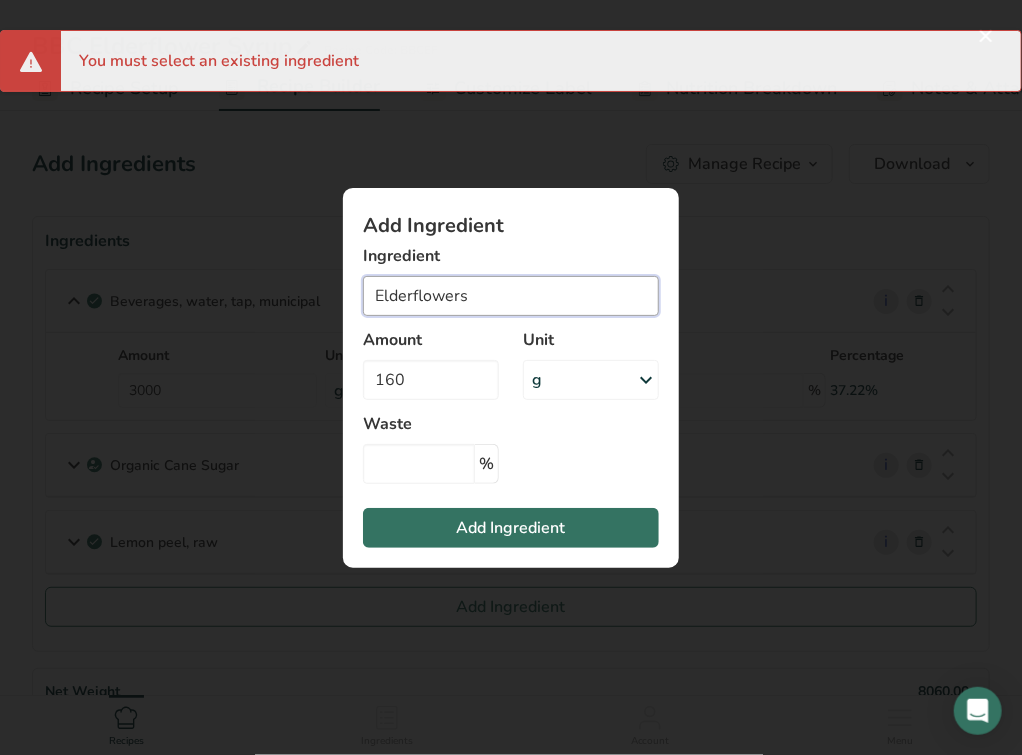 click on "Elderflowers" at bounding box center [511, 296] 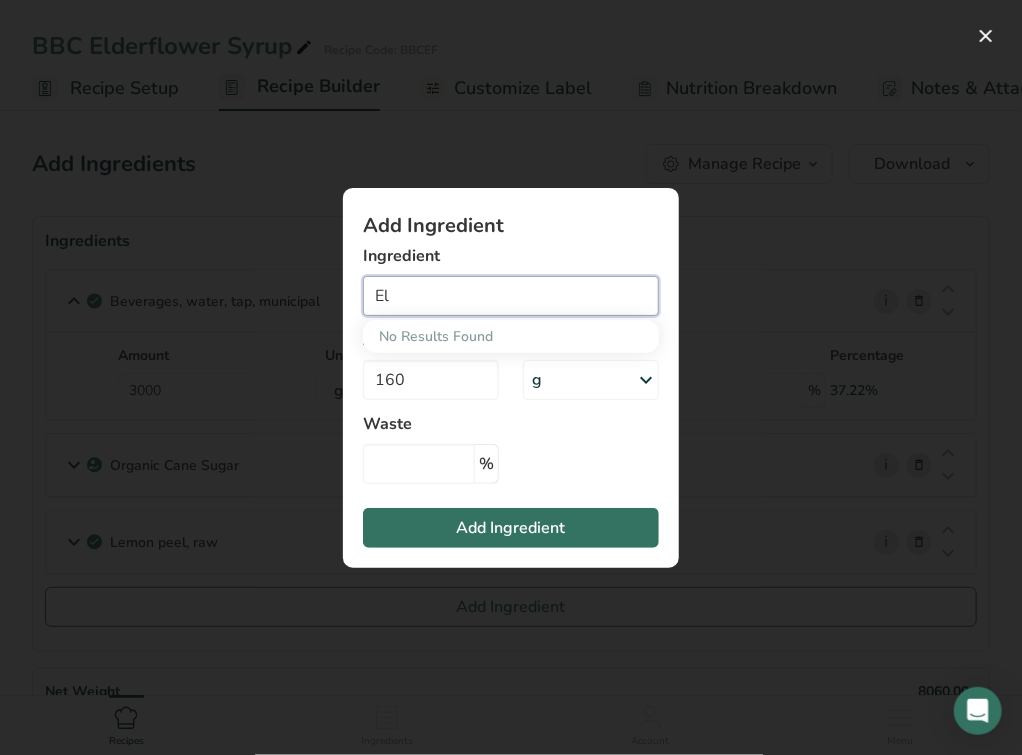 type on "E" 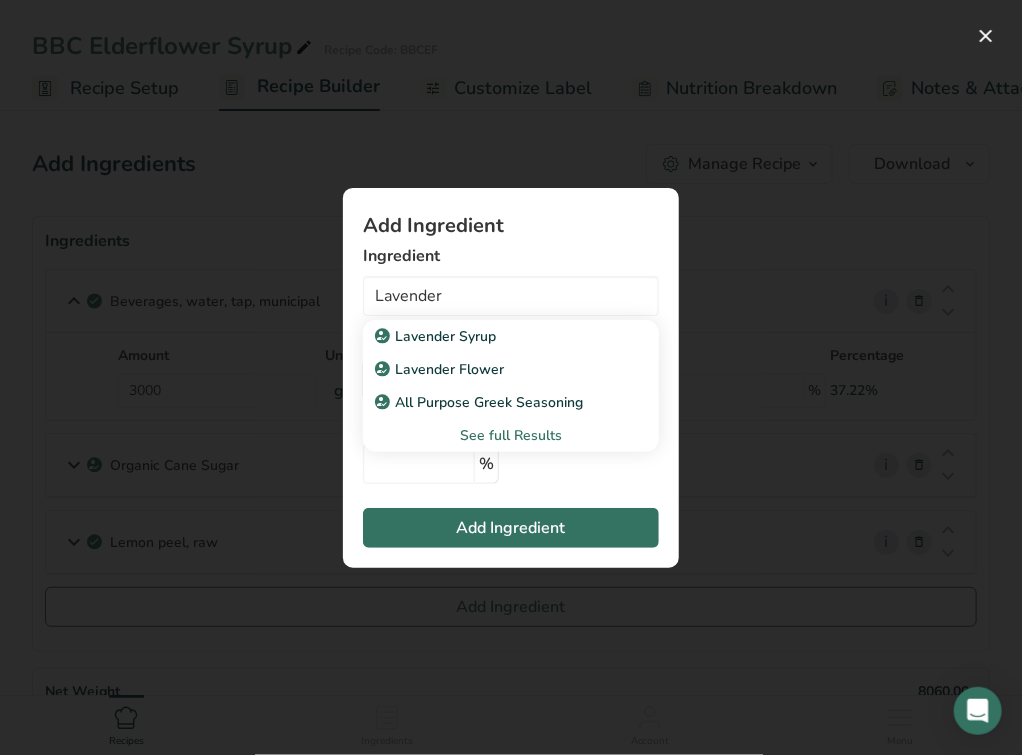 click on "Lavender Flower" at bounding box center (441, 369) 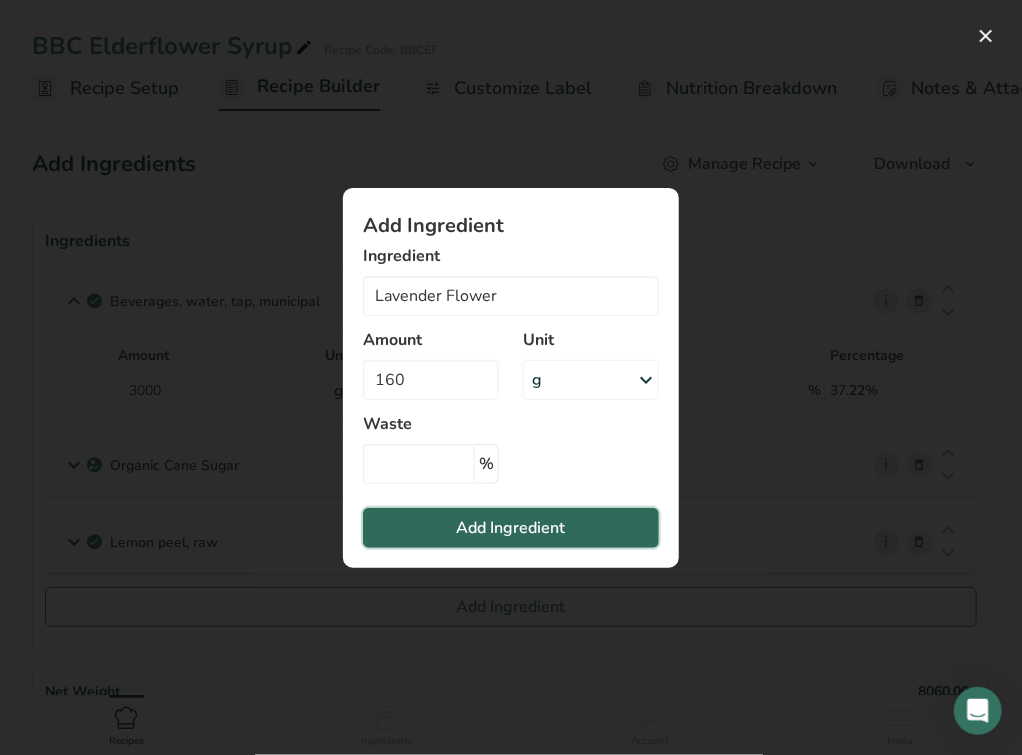 click on "Add Ingredient" at bounding box center [511, 528] 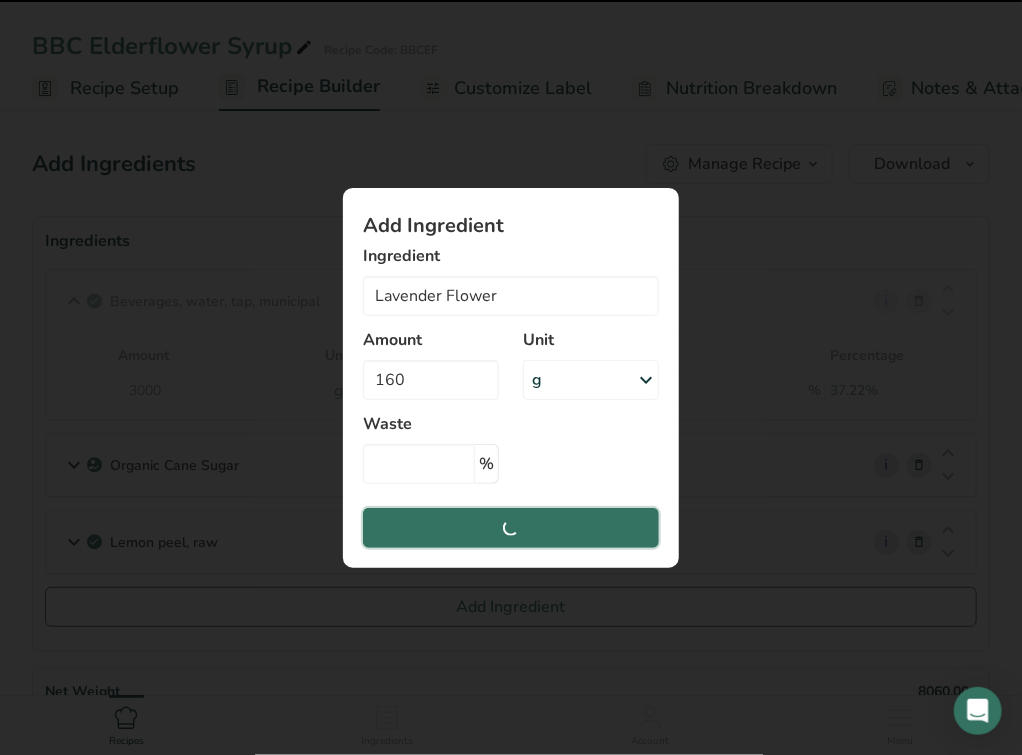 type 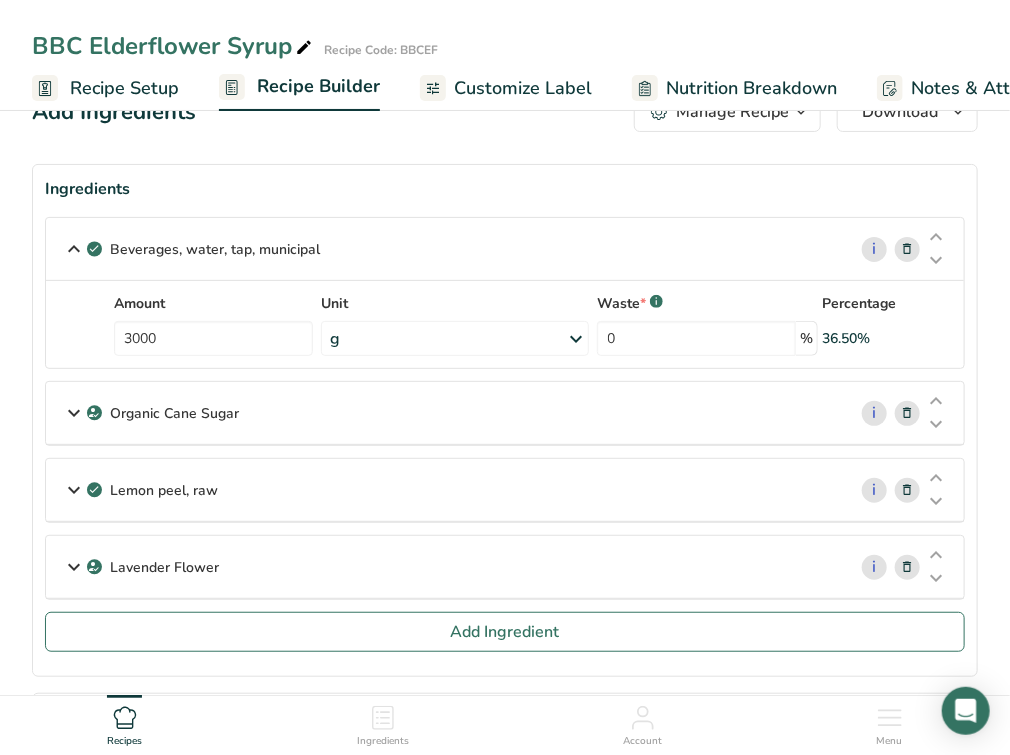 scroll, scrollTop: 80, scrollLeft: 0, axis: vertical 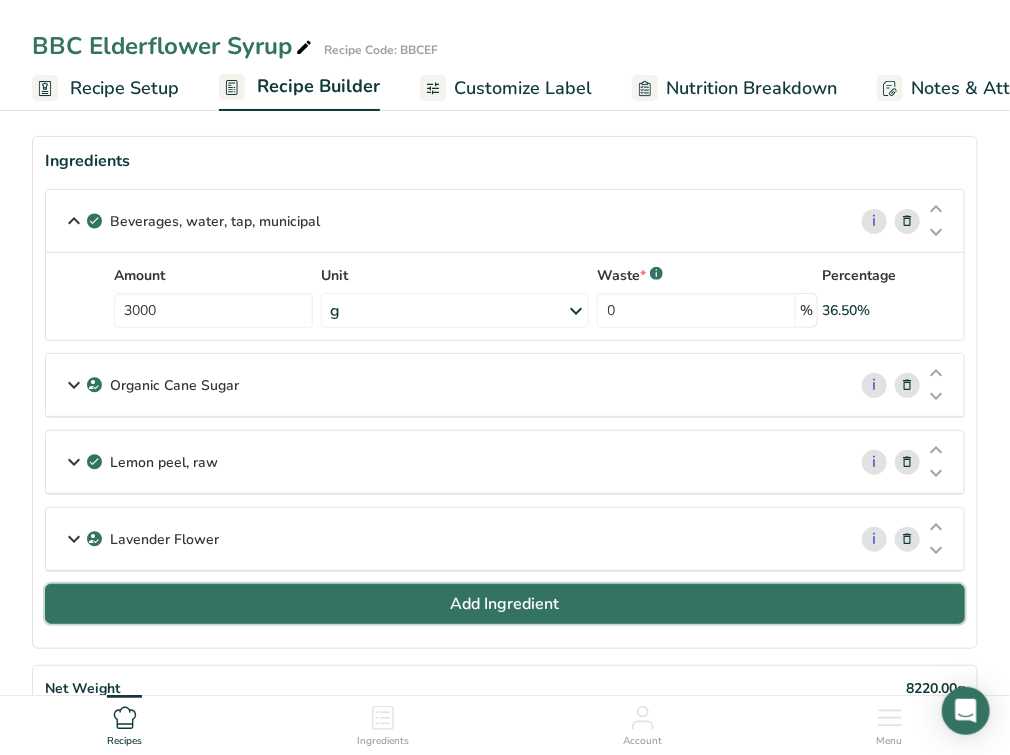 click on "Add Ingredient" at bounding box center [505, 604] 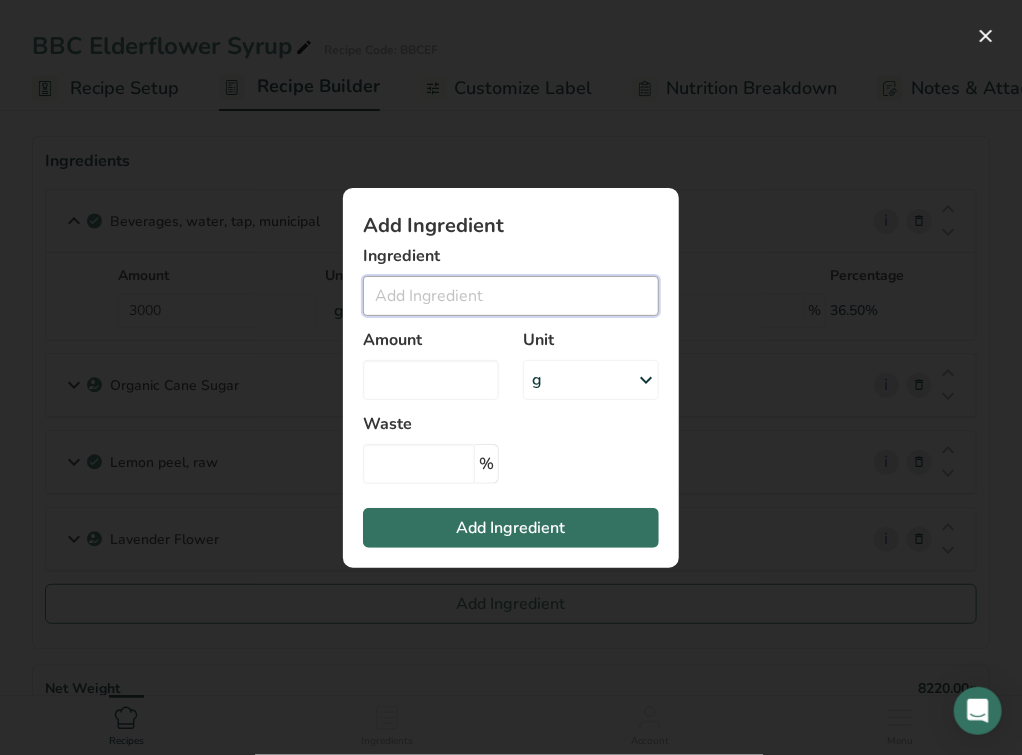 click at bounding box center (511, 296) 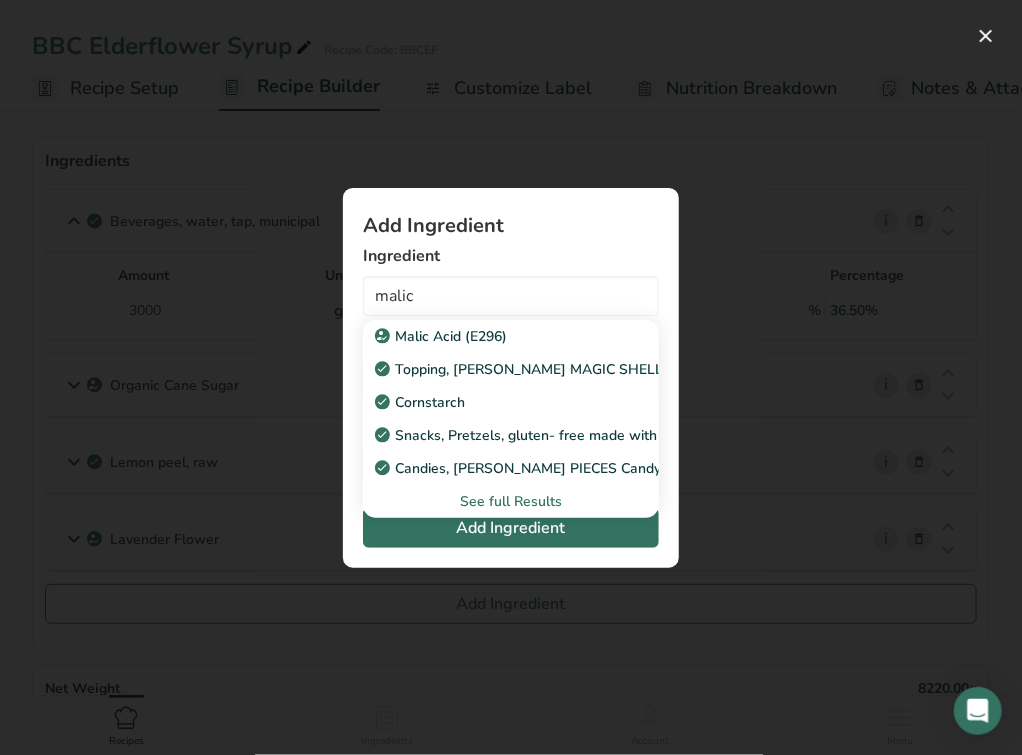 click on "Malic Acid (E296)" at bounding box center (495, 336) 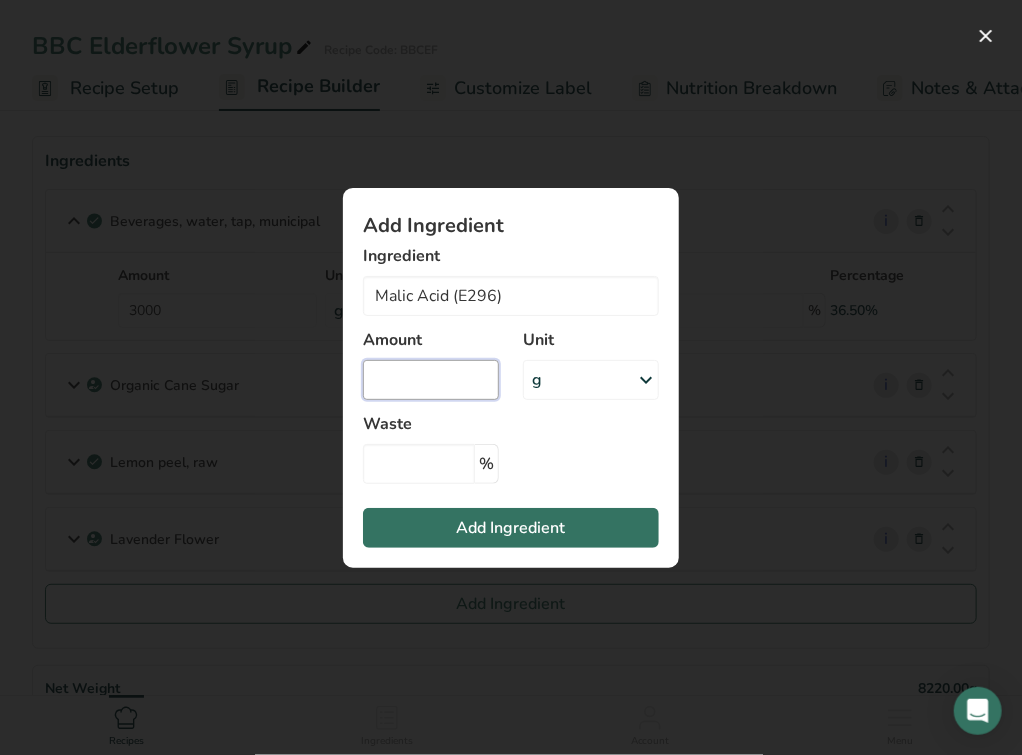 click at bounding box center [431, 380] 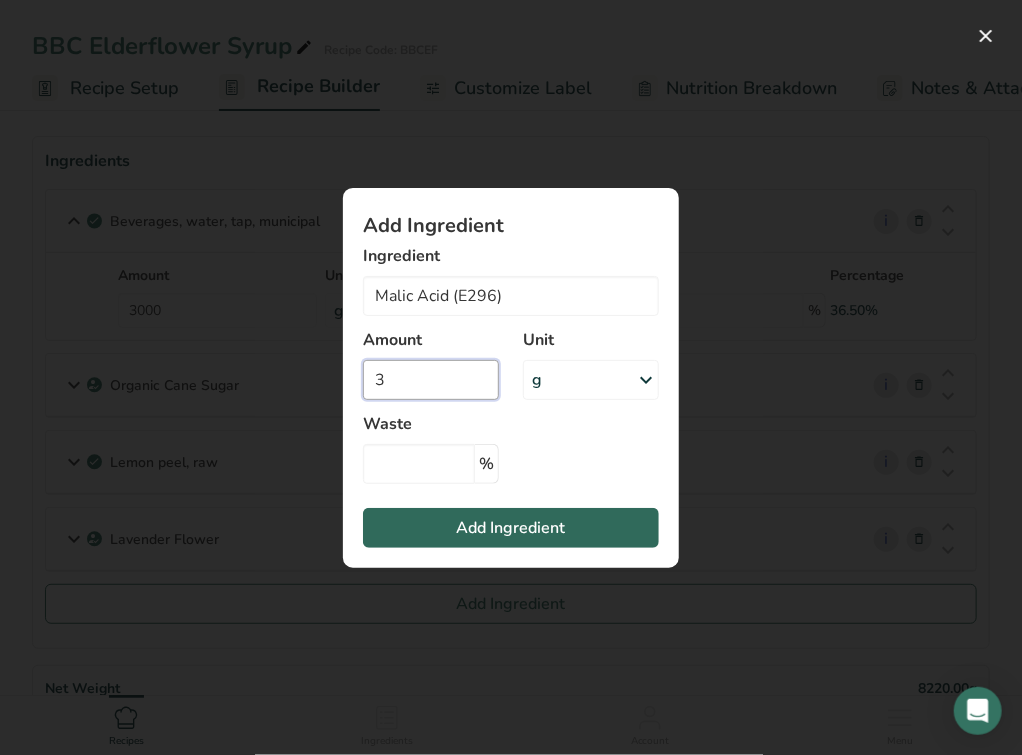 type on "3" 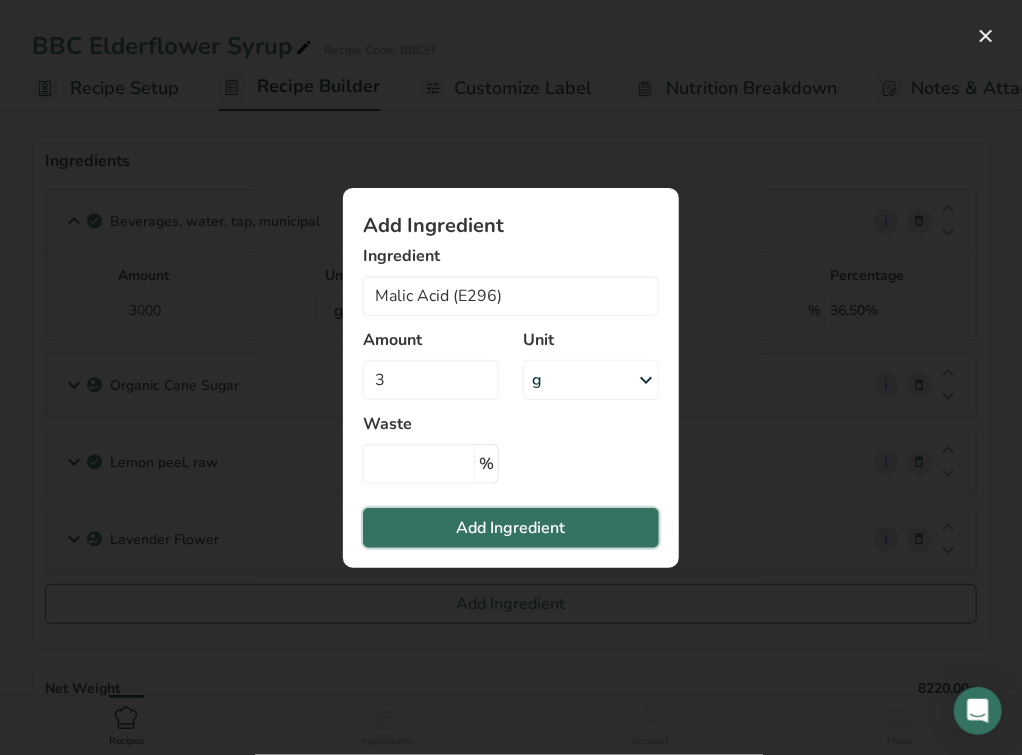 click on "Add Ingredient" at bounding box center (511, 528) 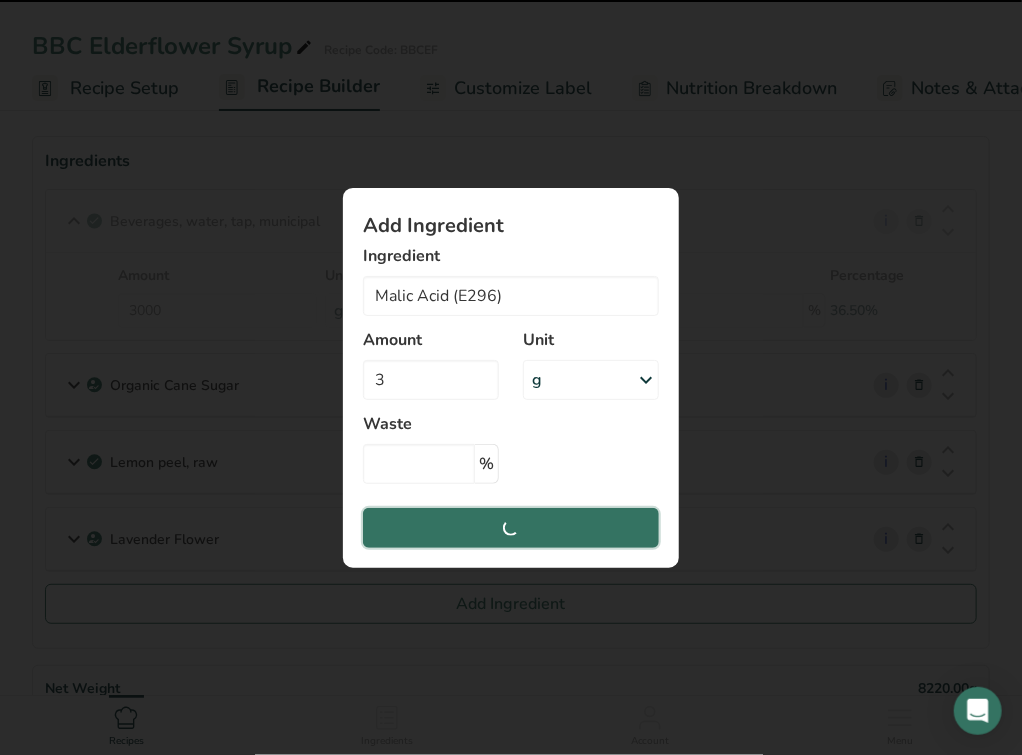 type 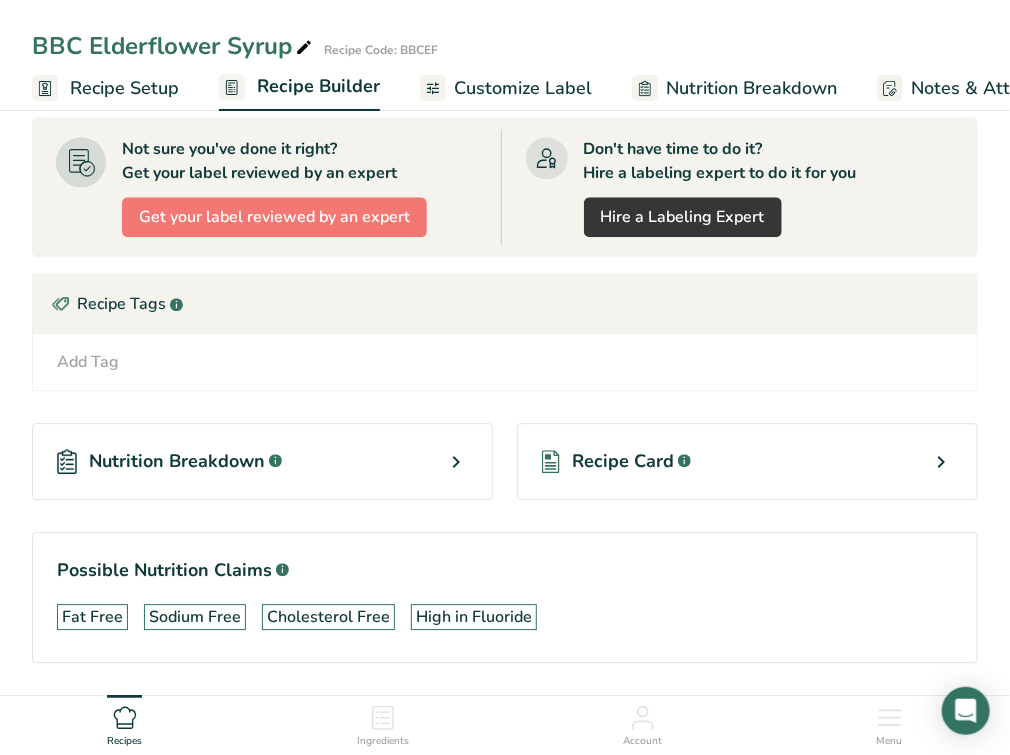 scroll, scrollTop: 1634, scrollLeft: 0, axis: vertical 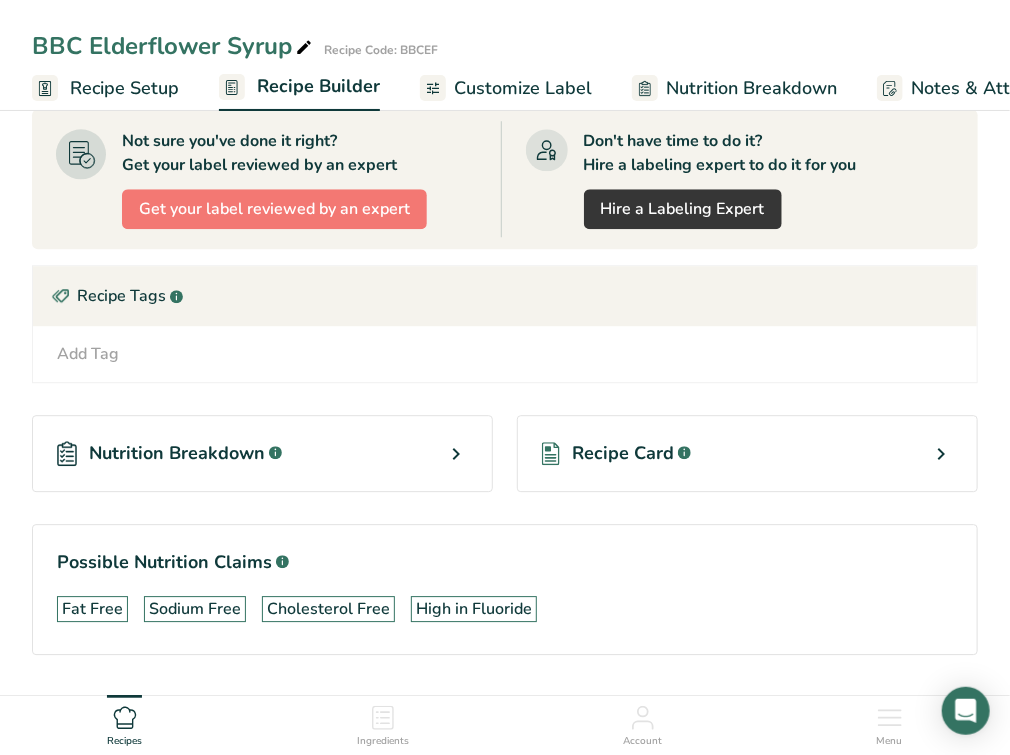 click at bounding box center [456, 454] 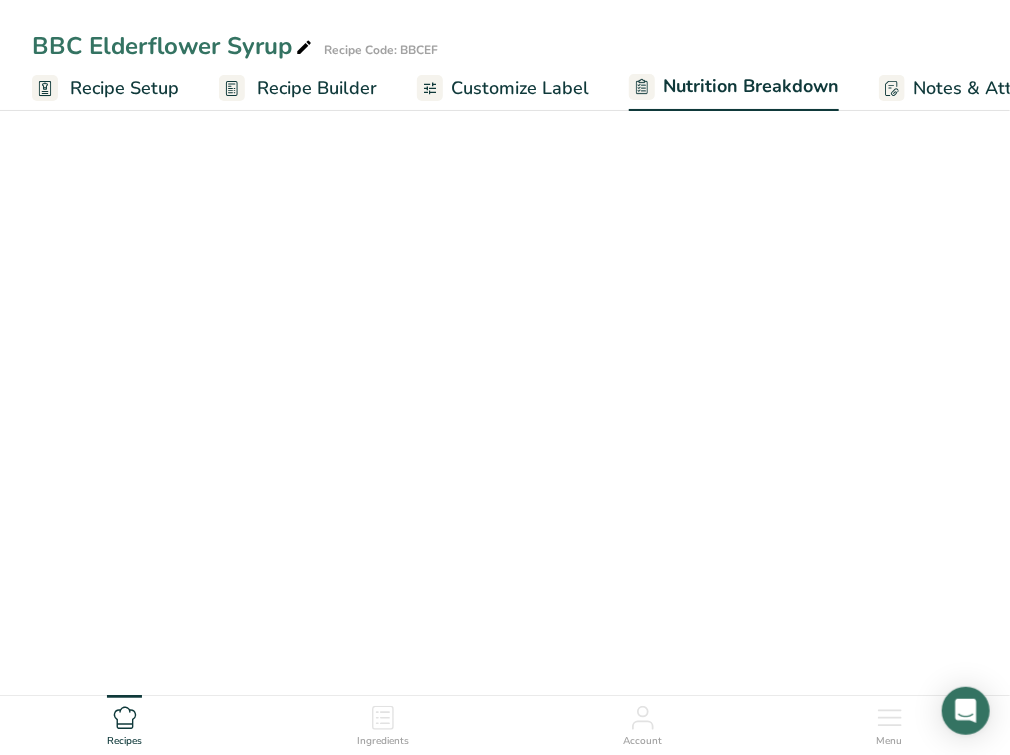 select on "Calories" 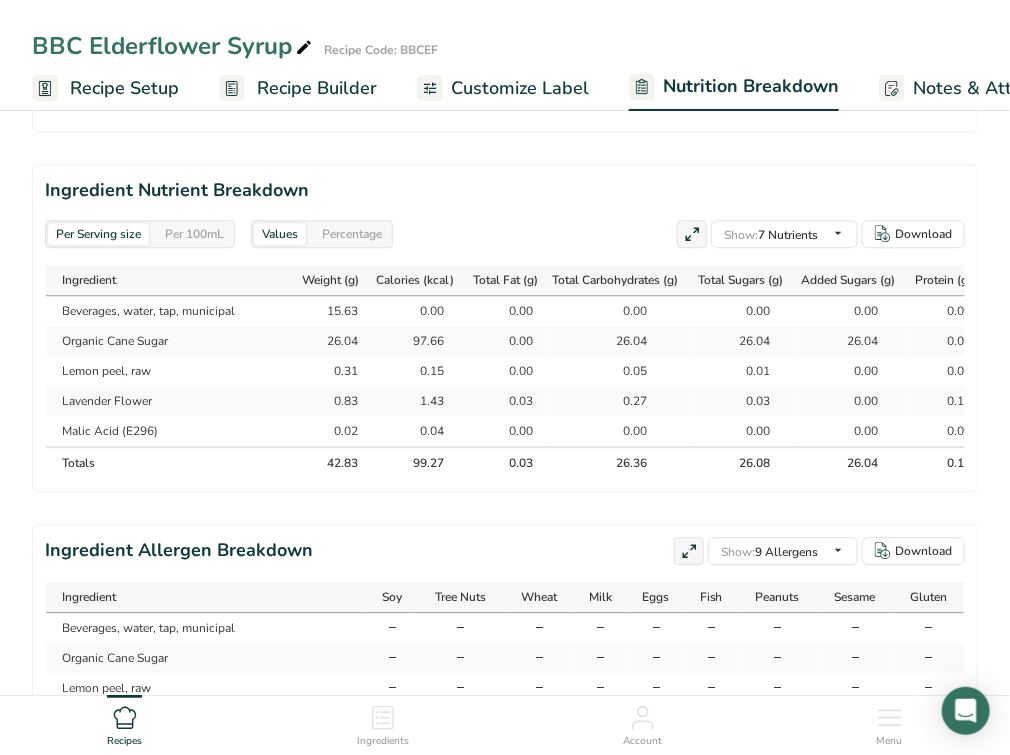 scroll, scrollTop: 0, scrollLeft: 32, axis: horizontal 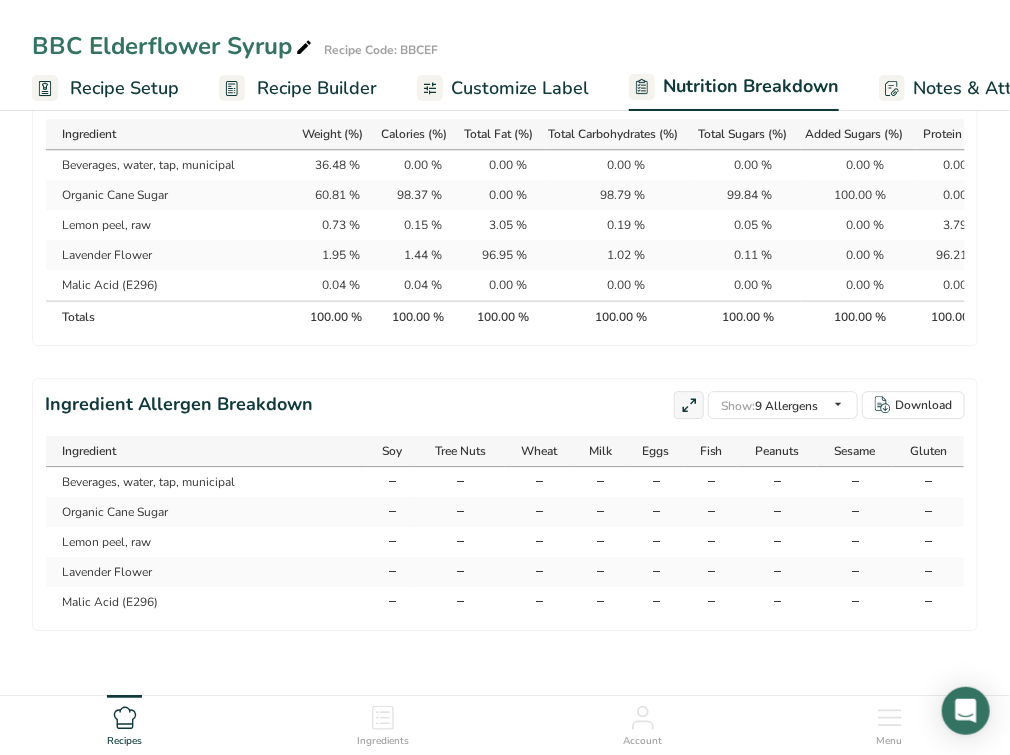 click on "Recipes" at bounding box center (124, 722) 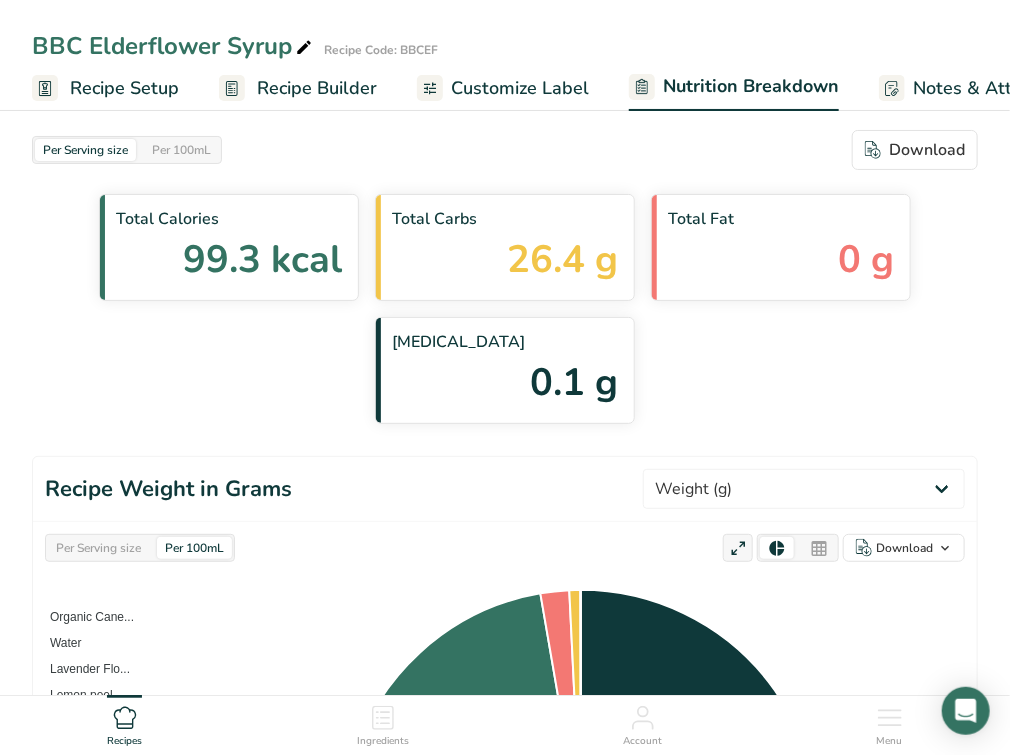 scroll, scrollTop: 0, scrollLeft: 0, axis: both 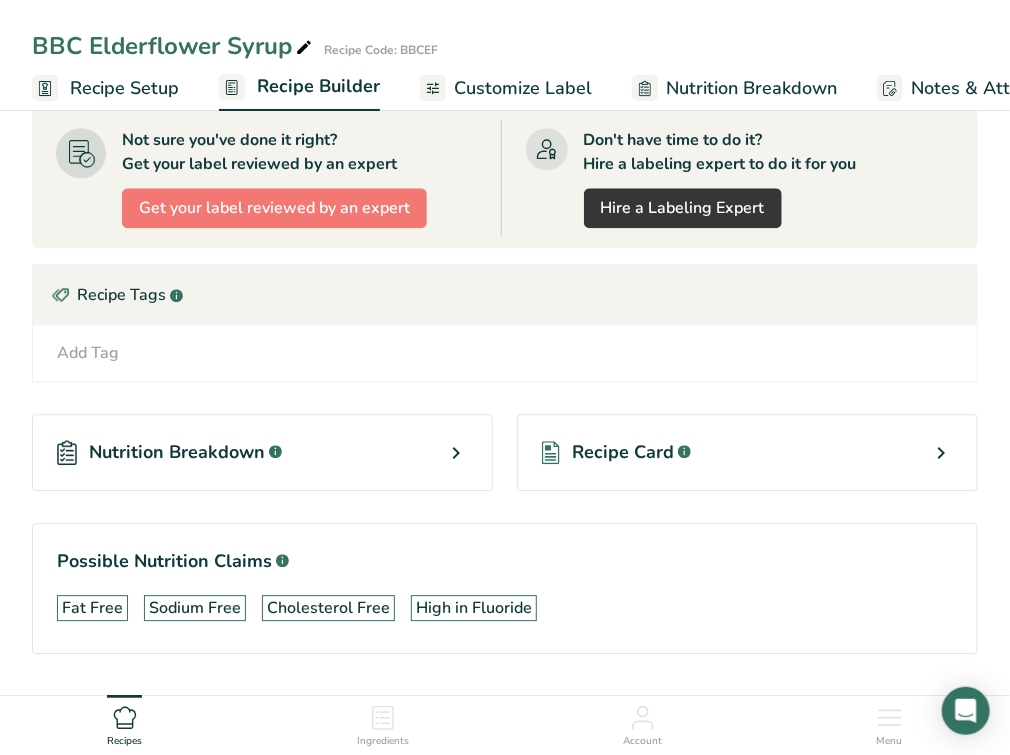 click on "BBC Elderflower Syrup" at bounding box center [174, 46] 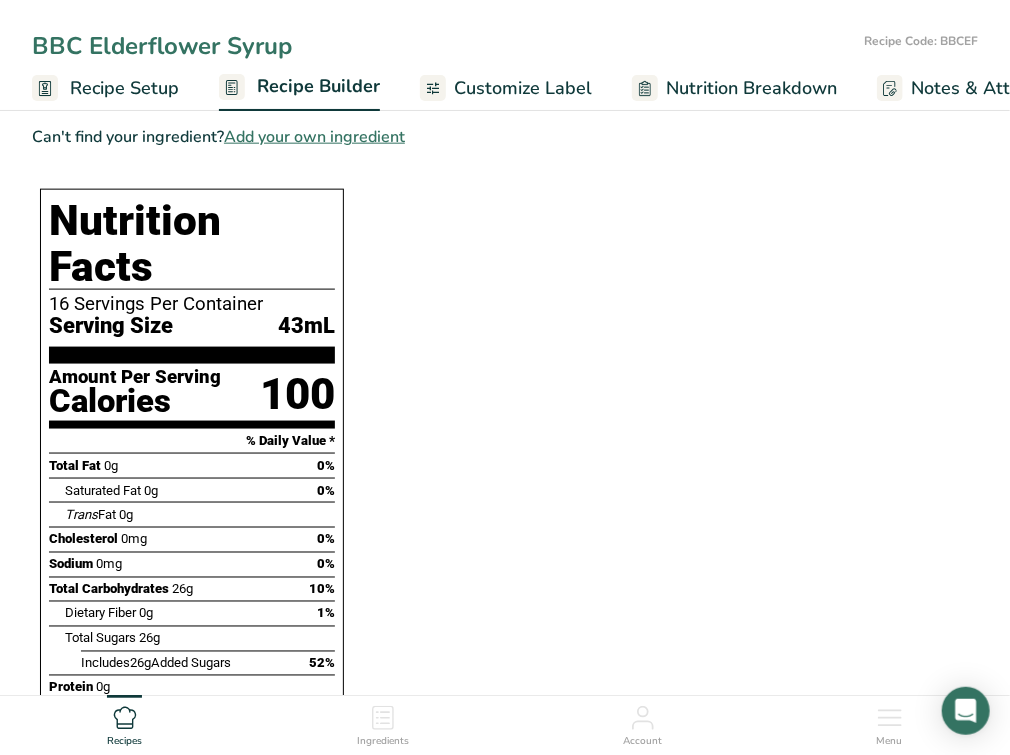 scroll, scrollTop: 880, scrollLeft: 0, axis: vertical 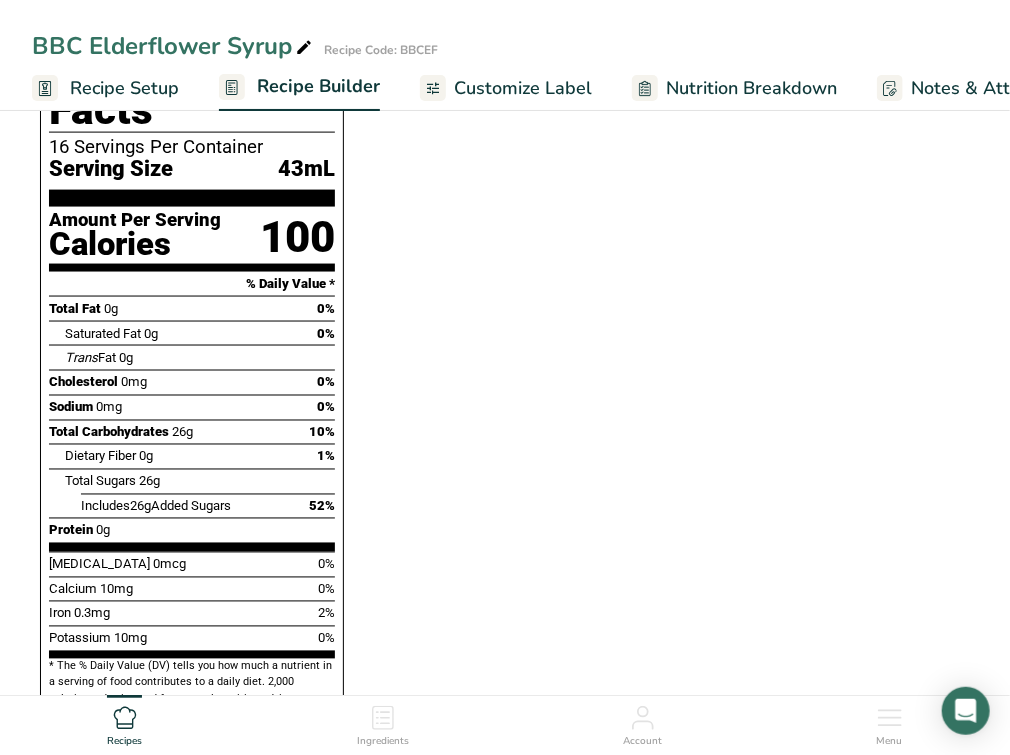 click 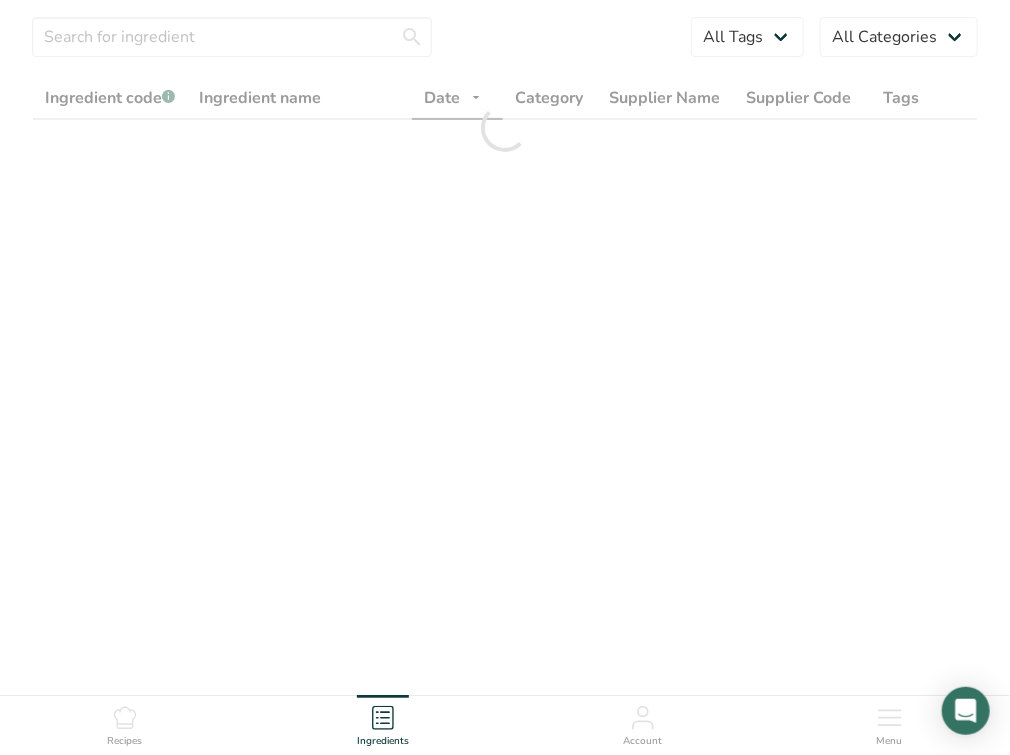 scroll, scrollTop: 0, scrollLeft: 0, axis: both 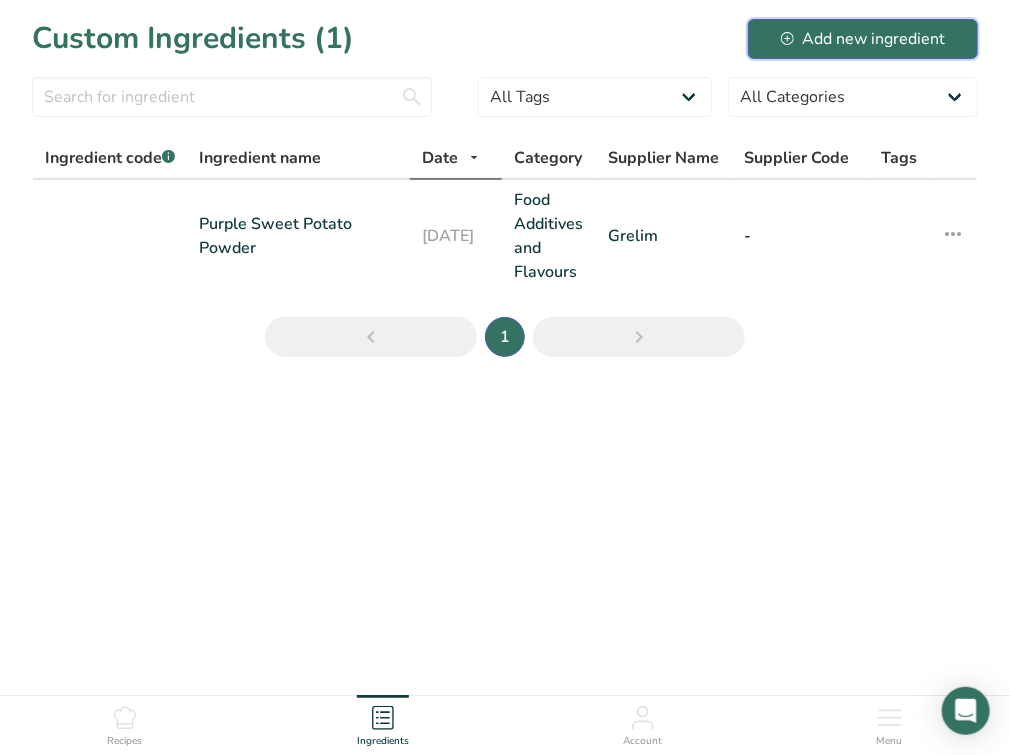 click on "Add new ingredient" at bounding box center (863, 39) 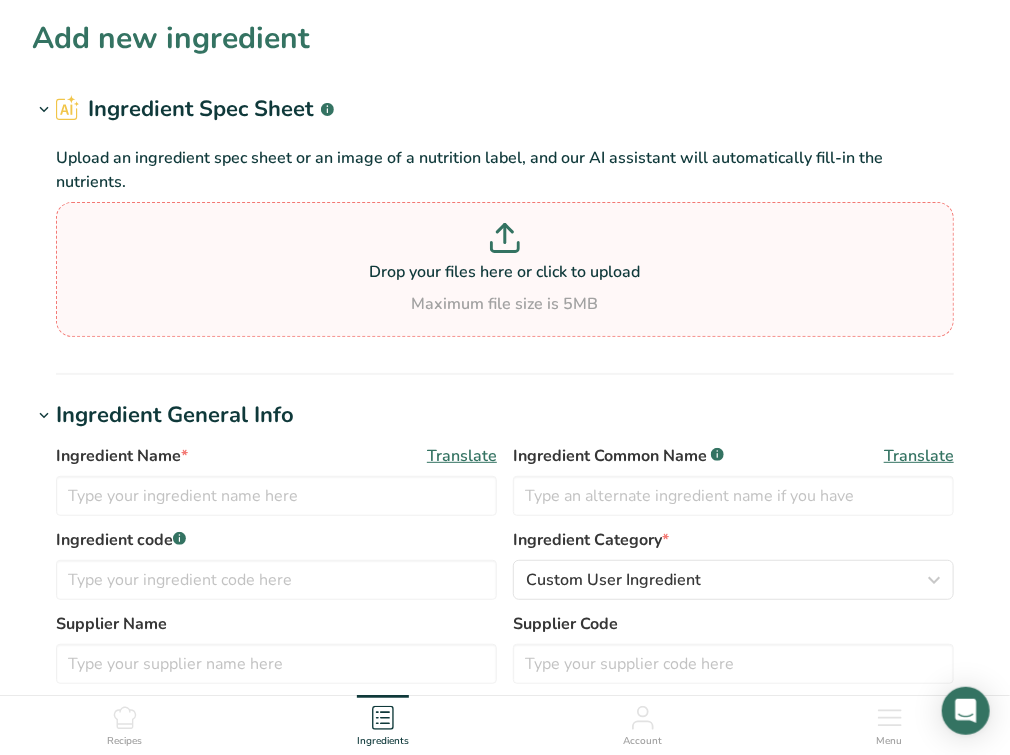click 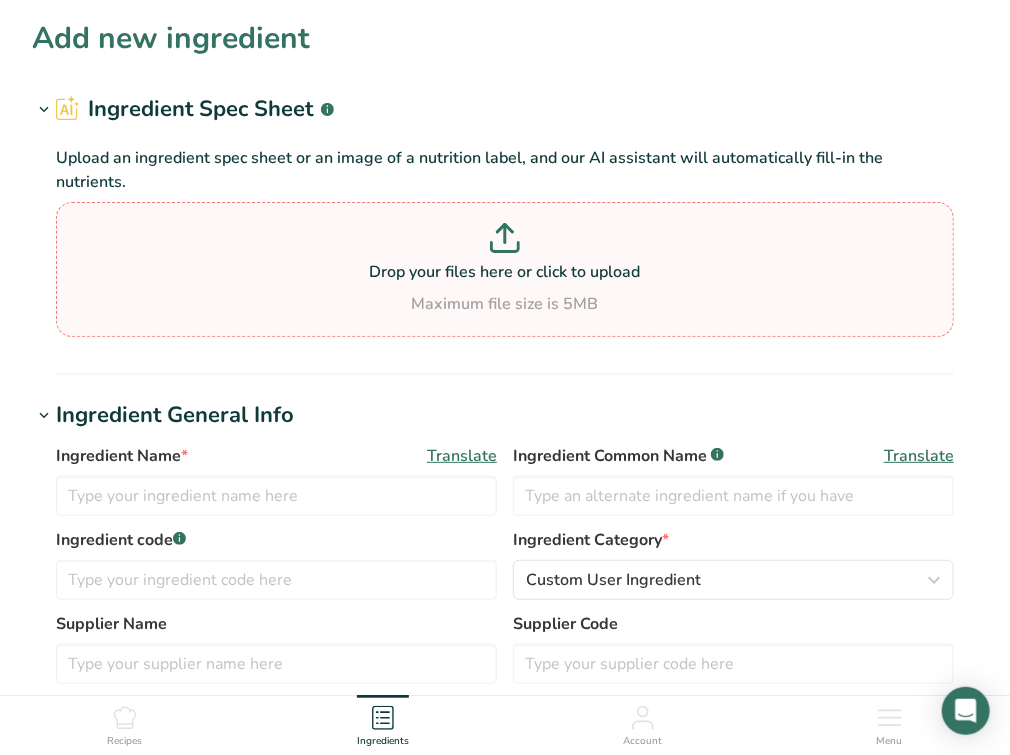 type on "C:\fakepath\Elderflower.pdf" 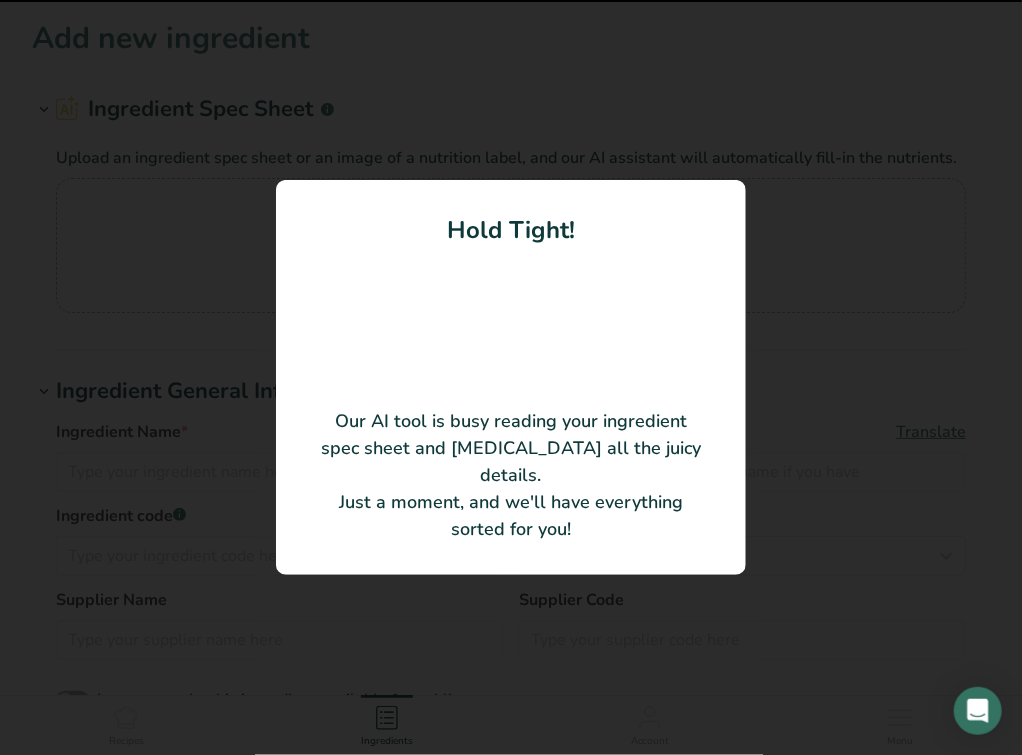 type on "Dried Elderflower Strong Infusion Aqueous QS" 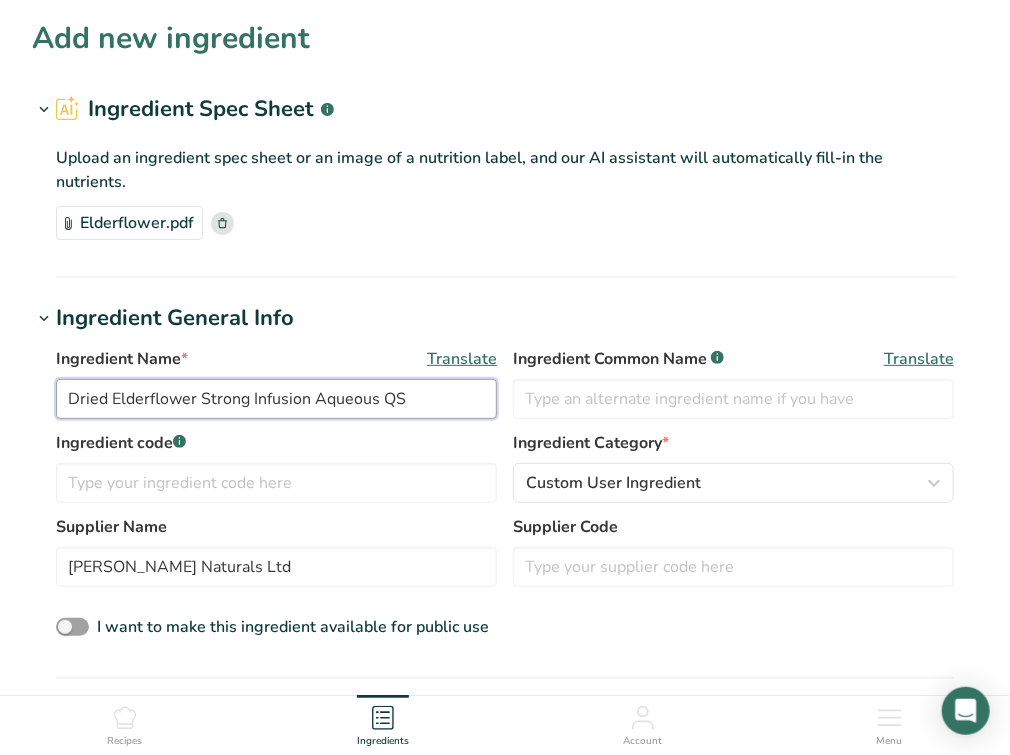 click on "Dried Elderflower Strong Infusion Aqueous QS" at bounding box center (276, 399) 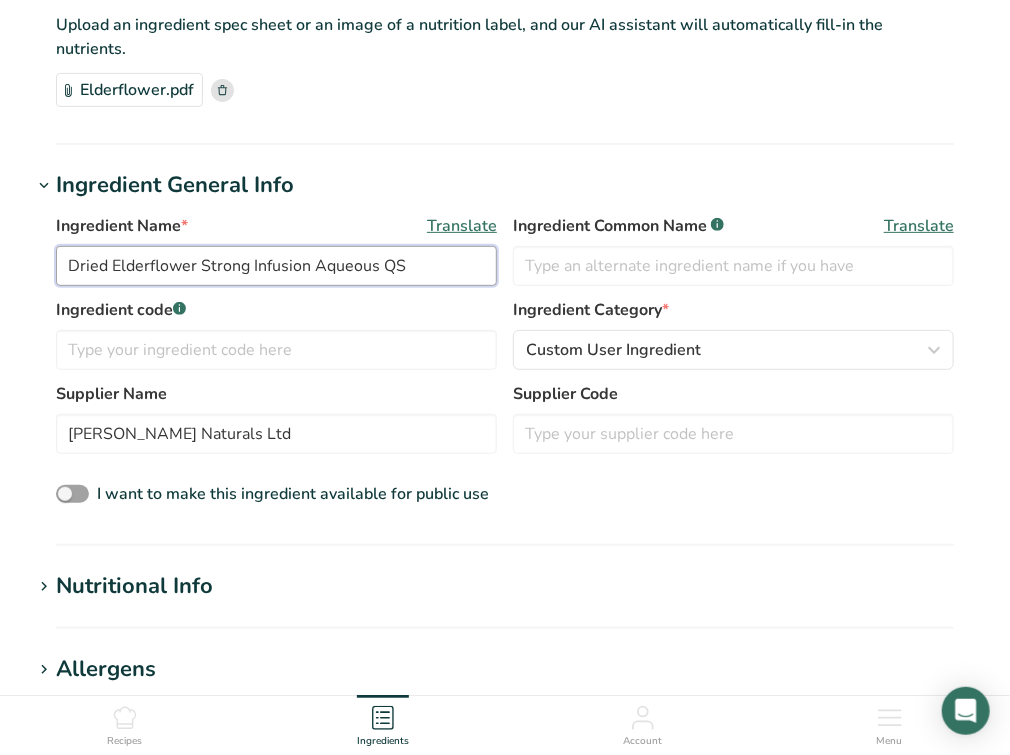 scroll, scrollTop: 80, scrollLeft: 0, axis: vertical 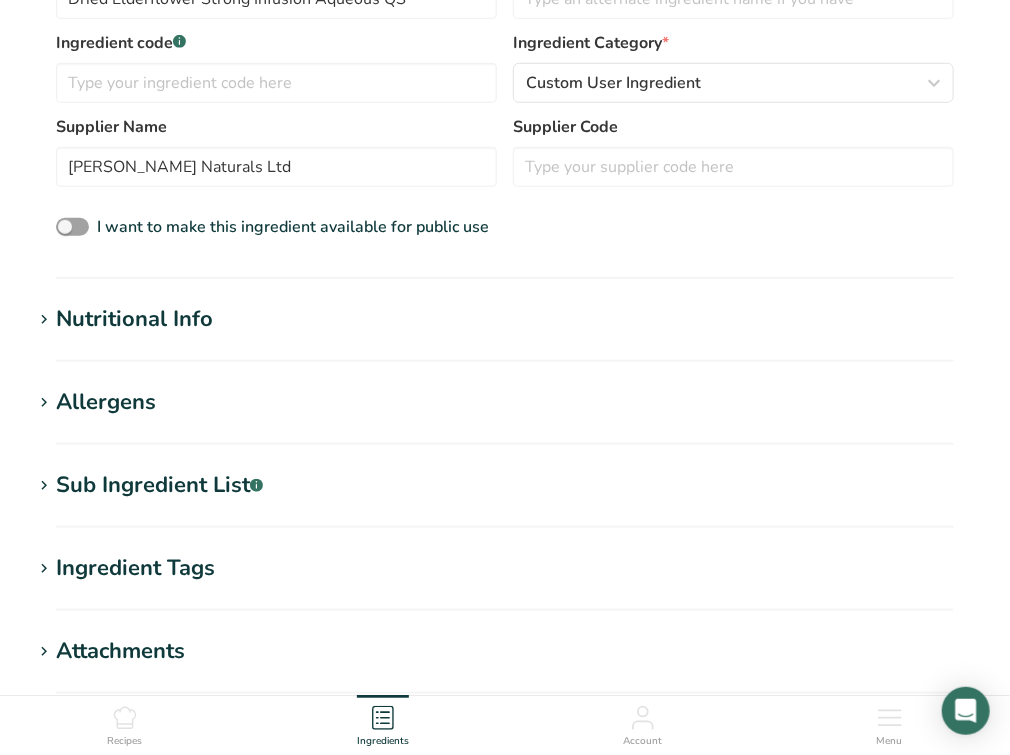 click on "Nutritional Info" at bounding box center [505, 319] 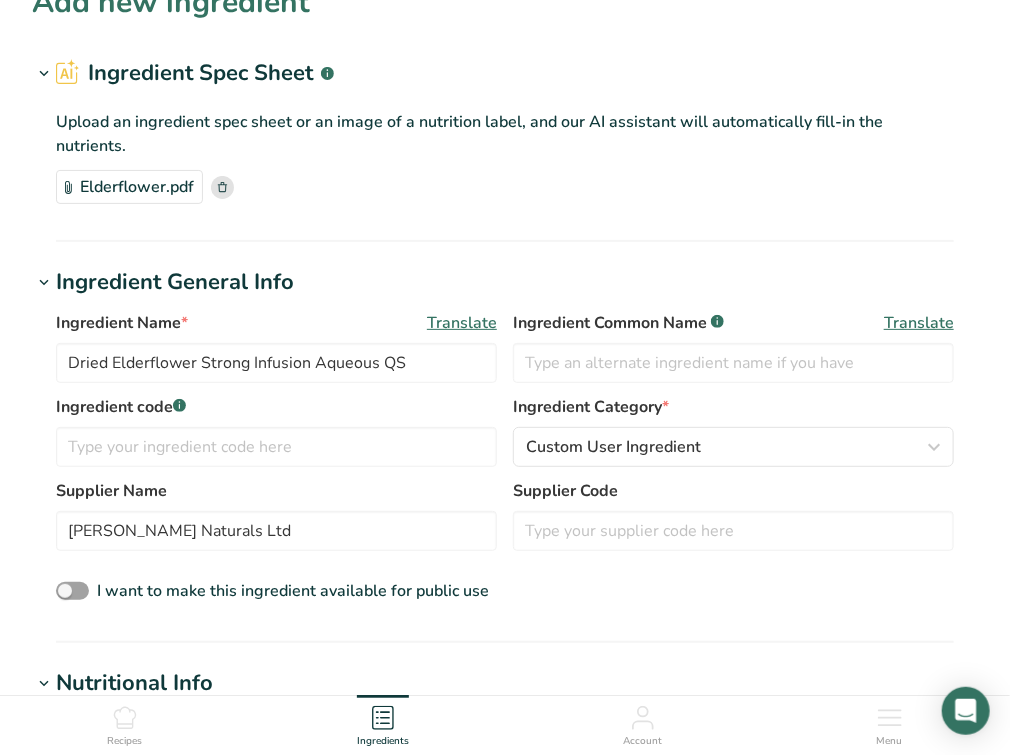 scroll, scrollTop: 0, scrollLeft: 0, axis: both 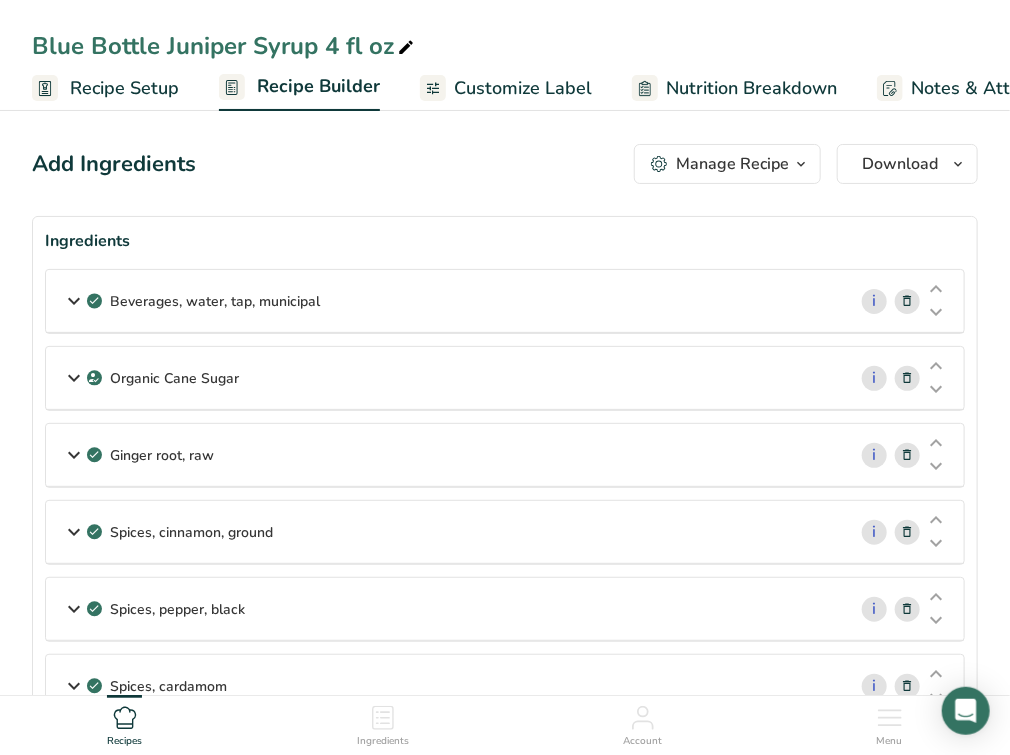 click on "Blue Bottle Juniper Syrup 4 fl oz" at bounding box center (225, 46) 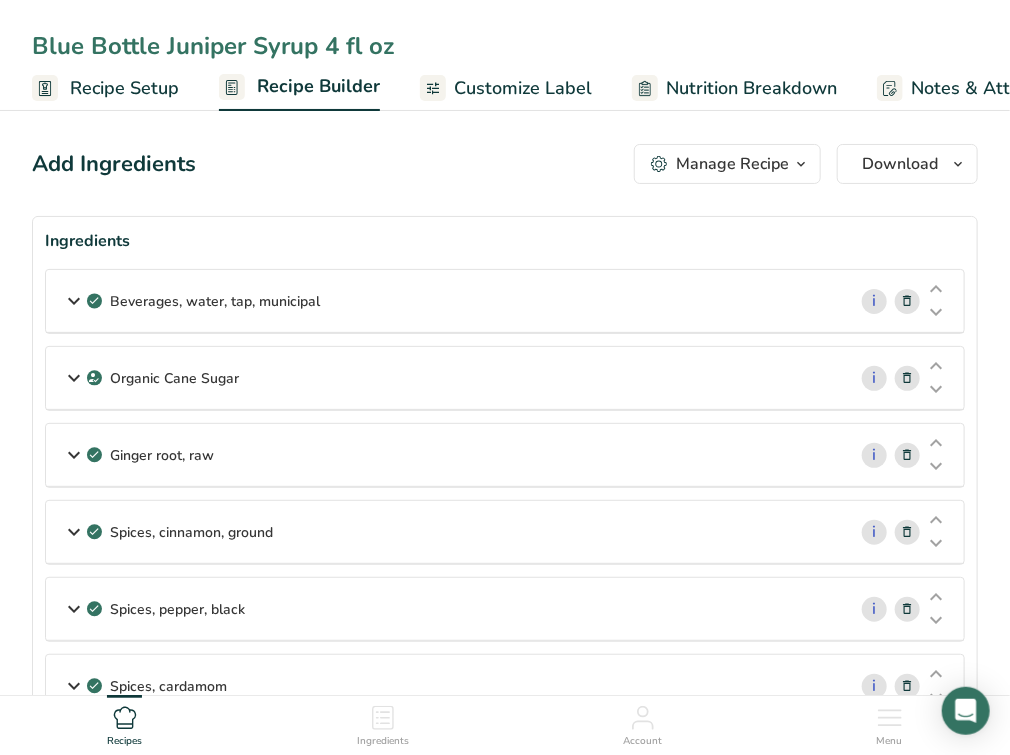 drag, startPoint x: 164, startPoint y: 44, endPoint x: 239, endPoint y: 52, distance: 75.42546 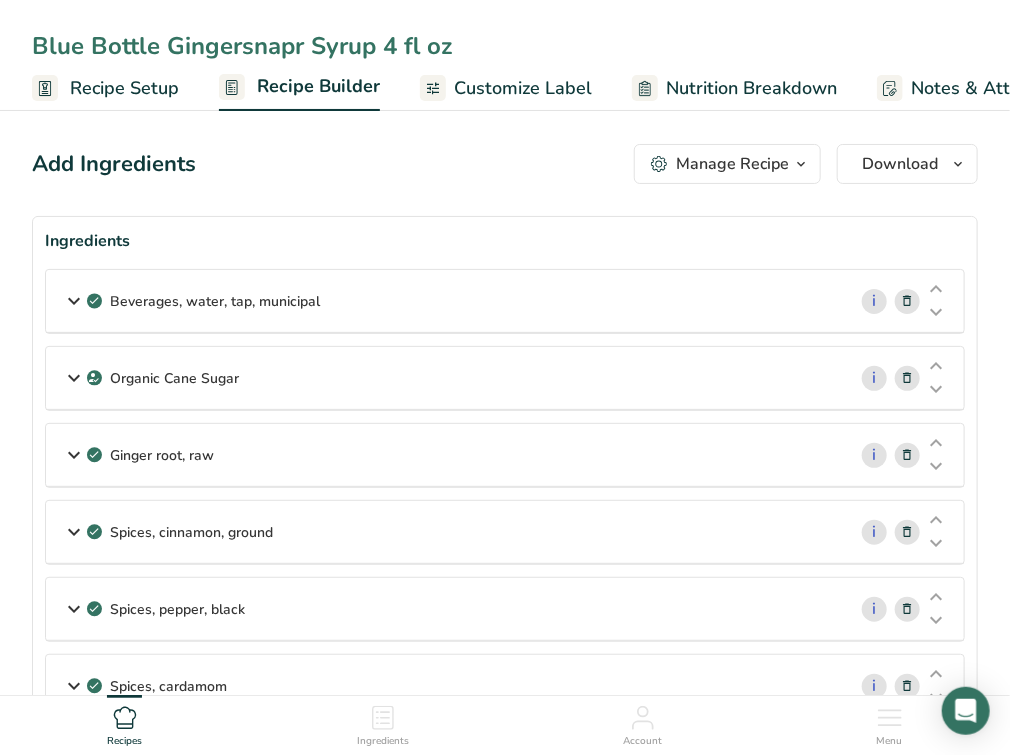 type on "Blue Bottle Gingersnapr Syrup 4 fl oz" 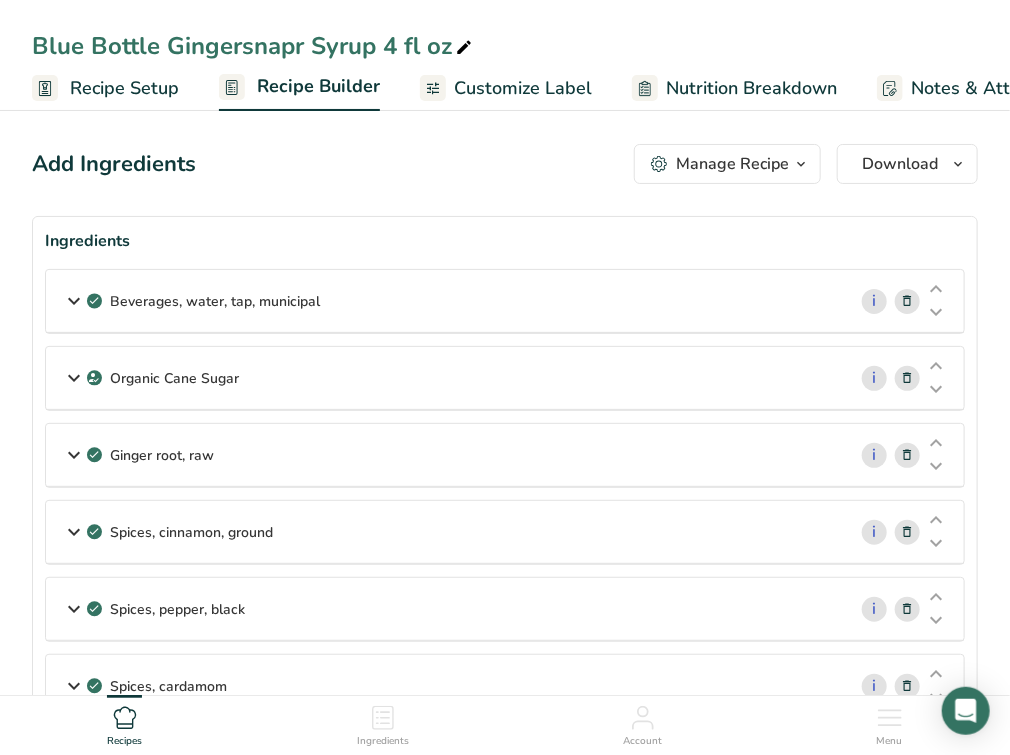 click on "Blue Bottle Gingersnapr Syrup 4 fl oz" at bounding box center [254, 46] 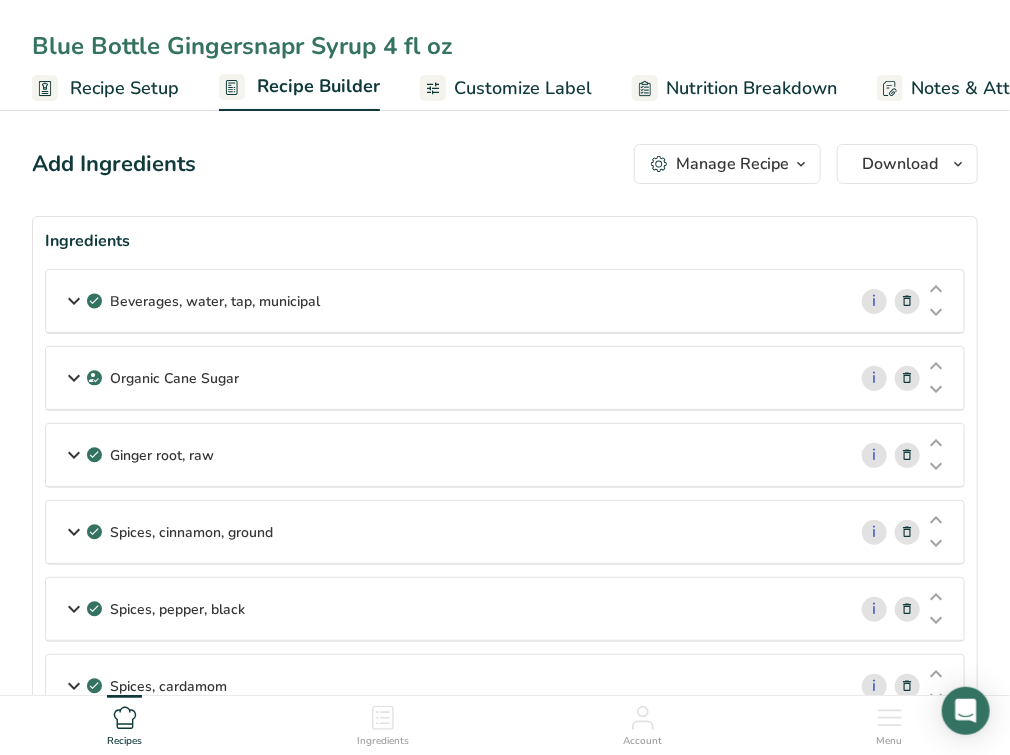 click on "Blue Bottle Gingersnapr Syrup 4 fl oz" at bounding box center [505, 46] 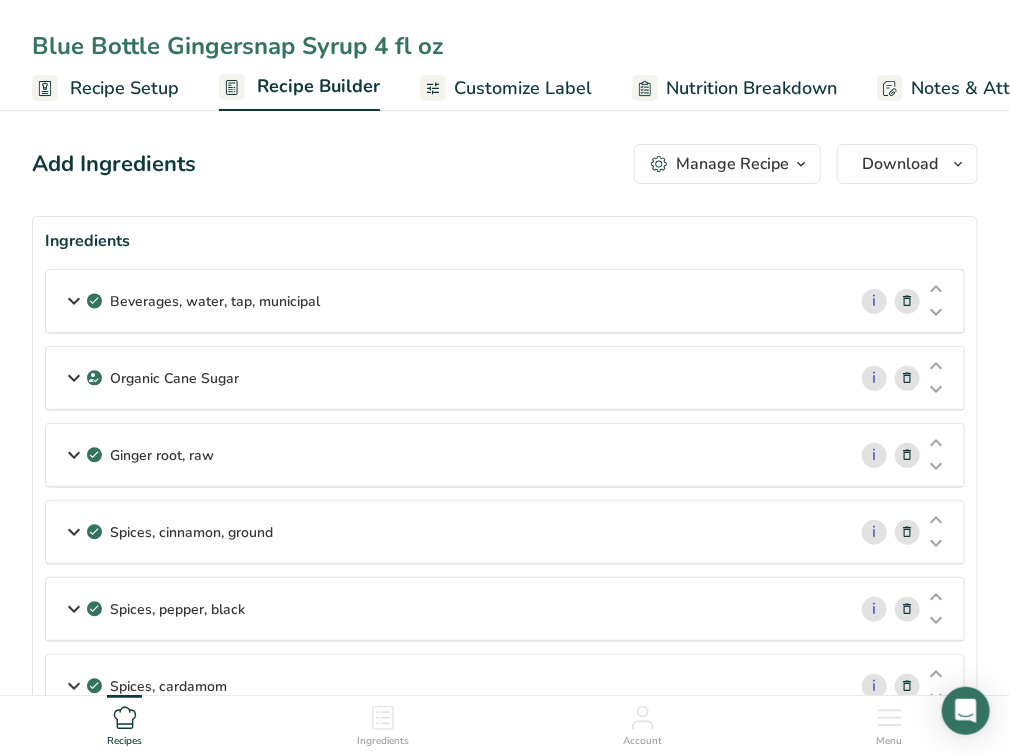 type on "Blue Bottle Gingersnap Syrup 4 fl oz" 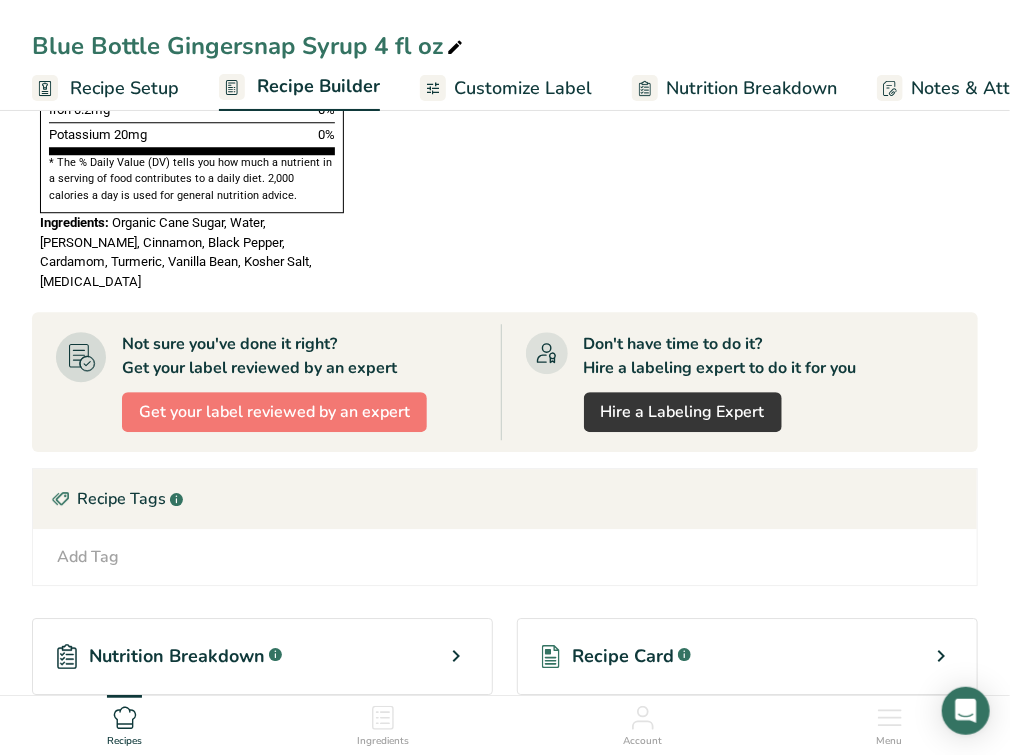 scroll, scrollTop: 1949, scrollLeft: 0, axis: vertical 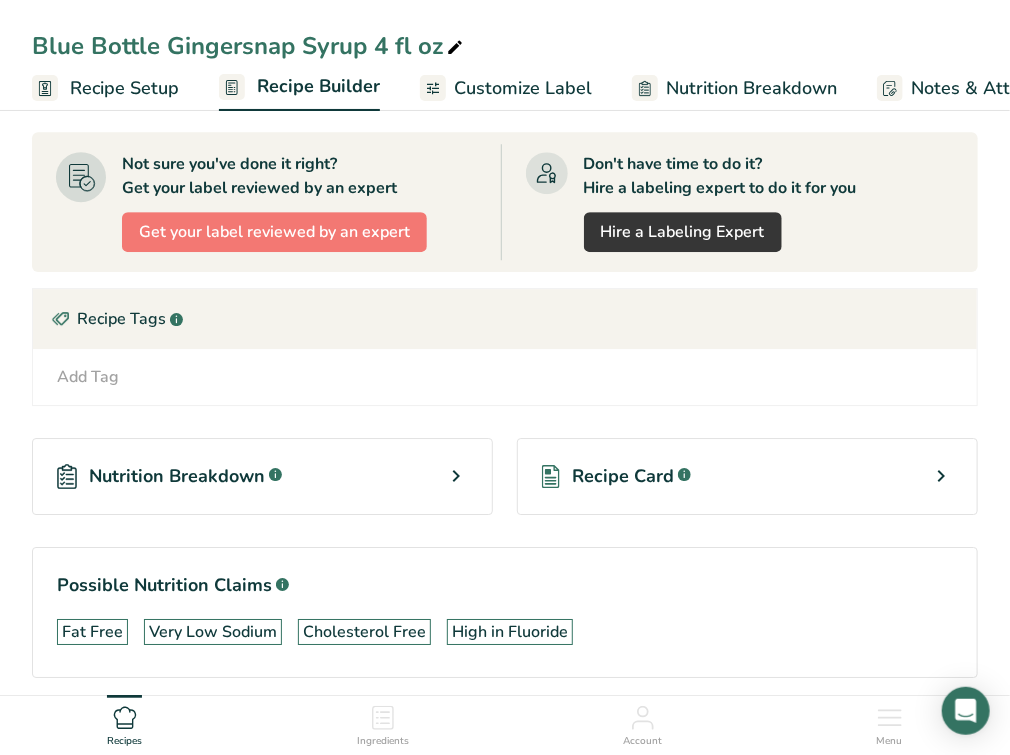 click on "Nutrition Breakdown" at bounding box center [177, 476] 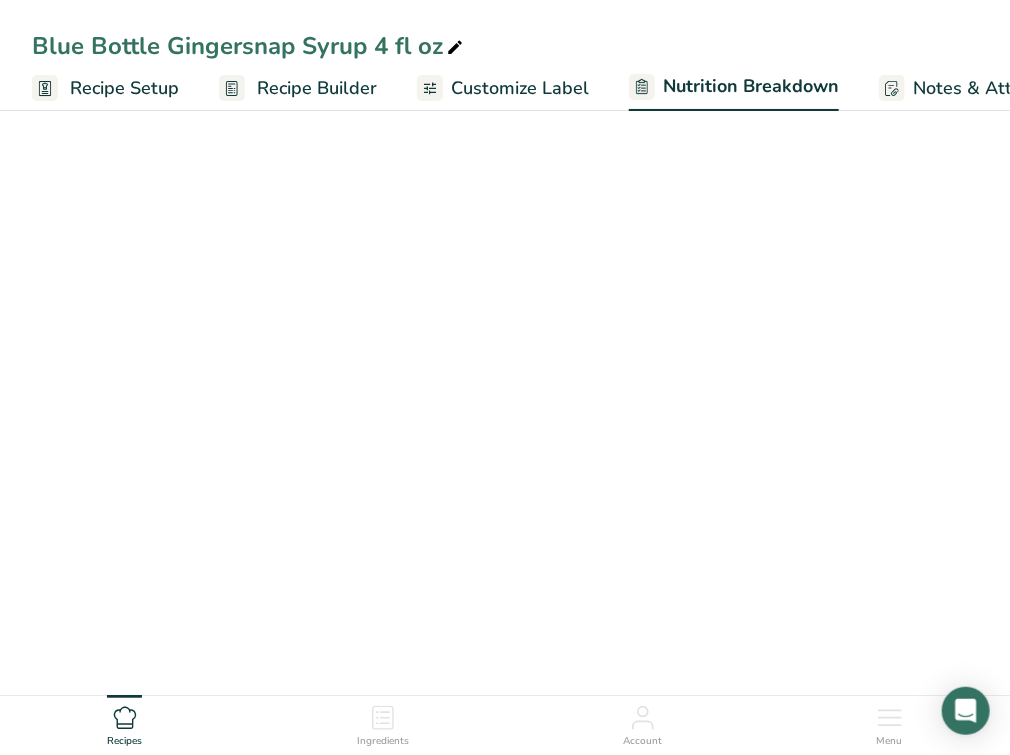select on "Calories" 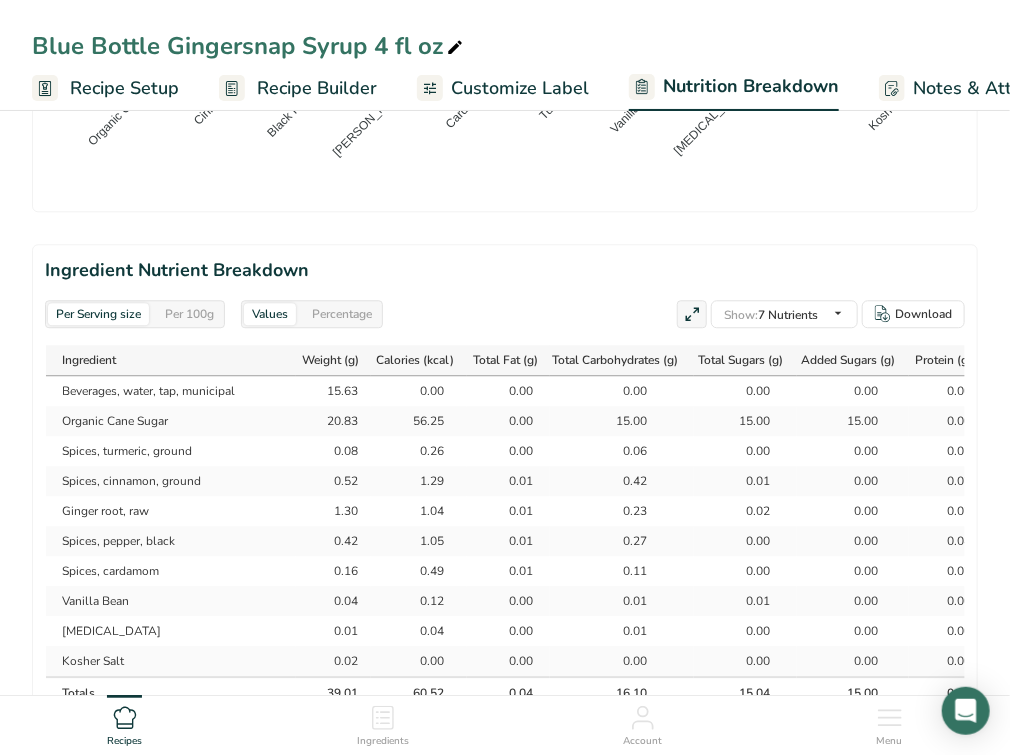 scroll, scrollTop: 1549, scrollLeft: 0, axis: vertical 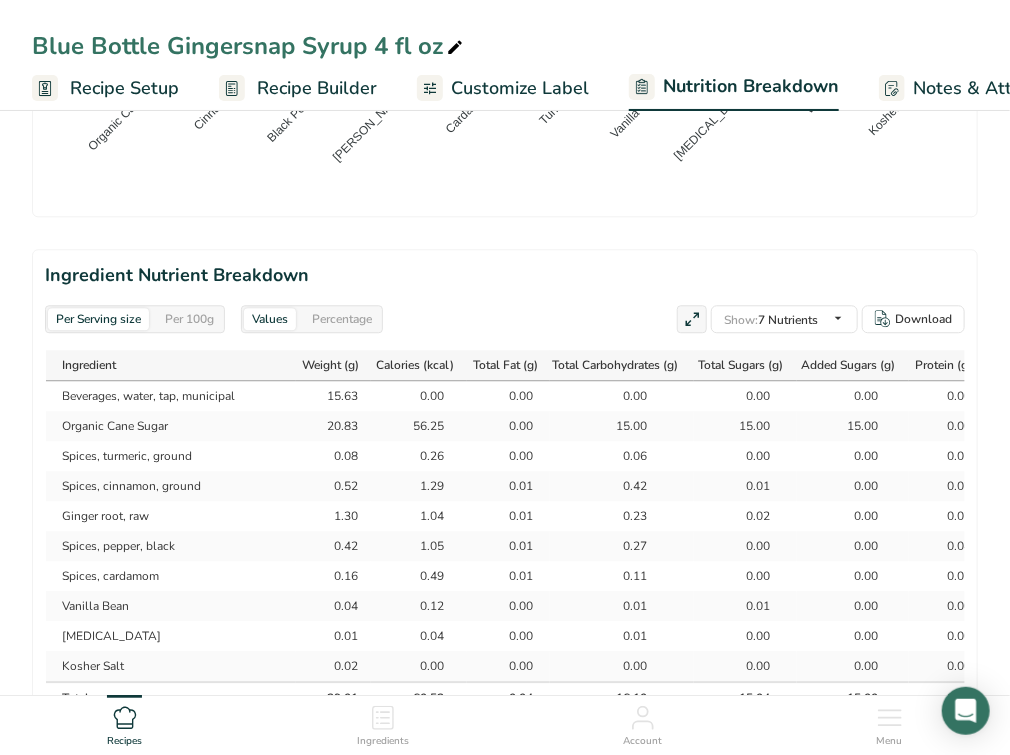 click on "Percentage" at bounding box center (342, 319) 